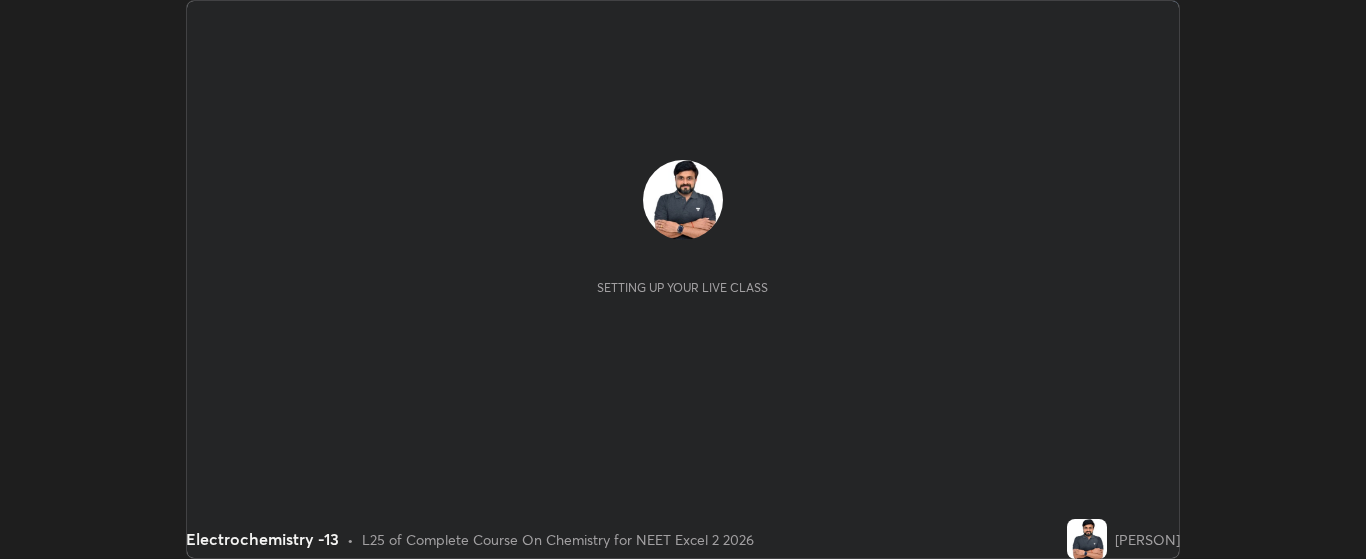 scroll, scrollTop: 0, scrollLeft: 0, axis: both 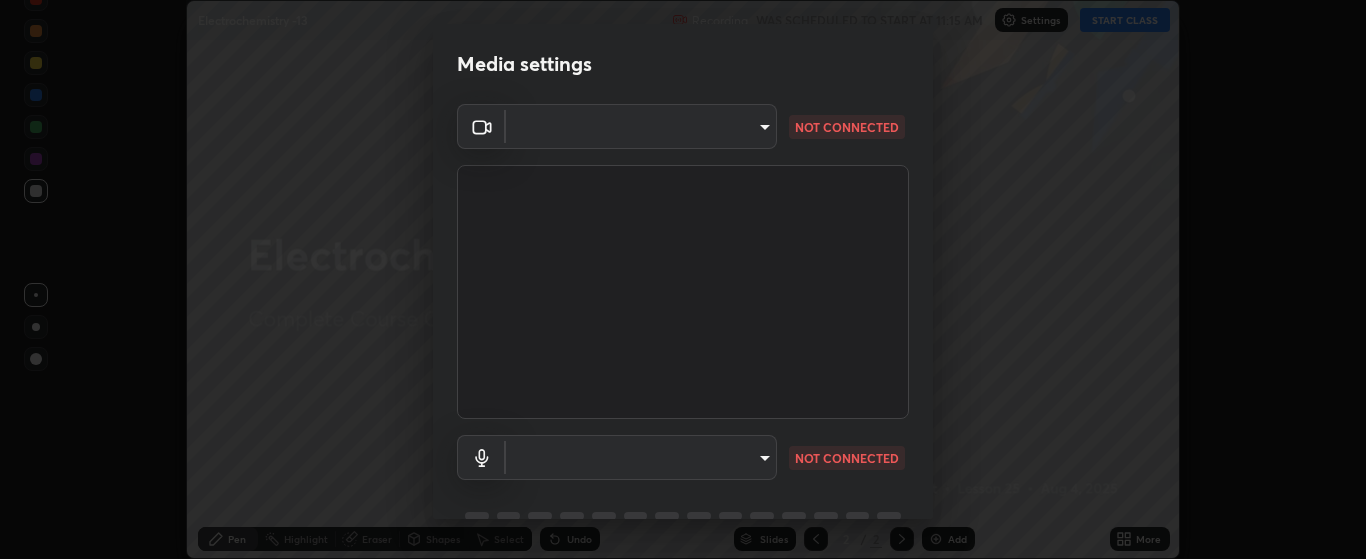 type on "[HASH]" 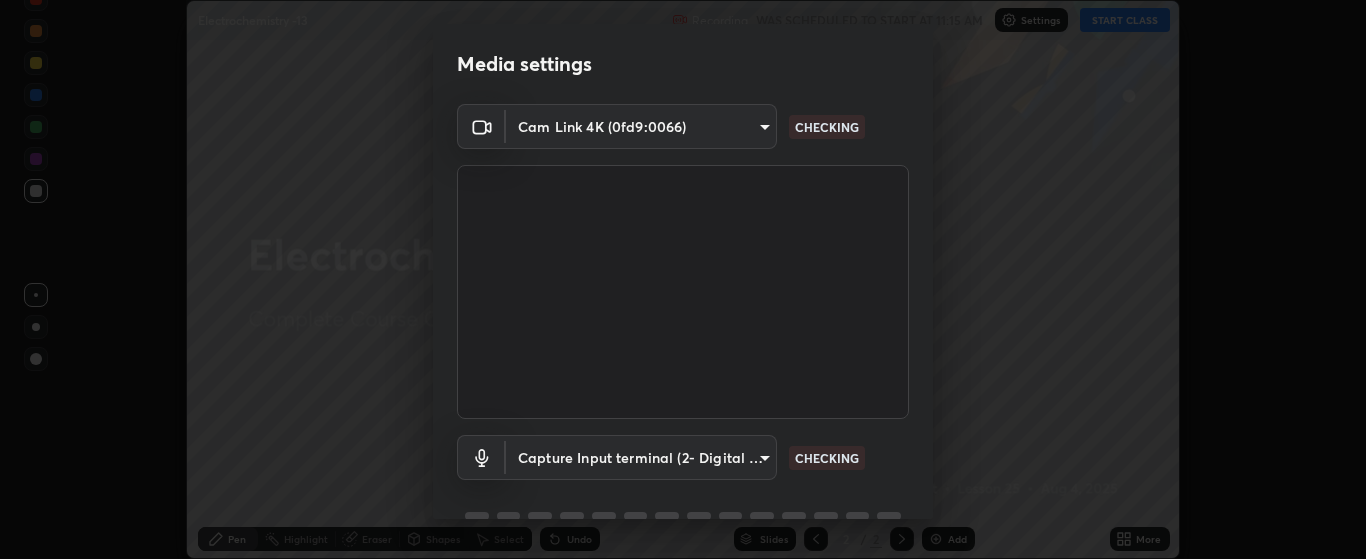 click on "Erase all Electrochemistry -13 Recording WAS SCHEDULED TO START AT  11:15 AM Settings START CLASS Setting up your live class Electrochemistry -13 • L25 of Complete Course On Chemistry for NEET Excel 2 2026 [PERSON] Pen Highlight Eraser Shapes Select Undo Slides 2 / 2 Add More No doubts shared Encourage your learners to ask a doubt for better clarity Report an issue Reason for reporting Buffering Chat not working Audio - Video sync issue Educator video quality low ​ Attach an image Report Media settings Cam Link 4K ([DEVICE_ID]) [HASH] CHECKING Capture Input terminal (2- Digital Array MIC) [HASH] CHECKING 1 / 5 Next" at bounding box center (683, 279) 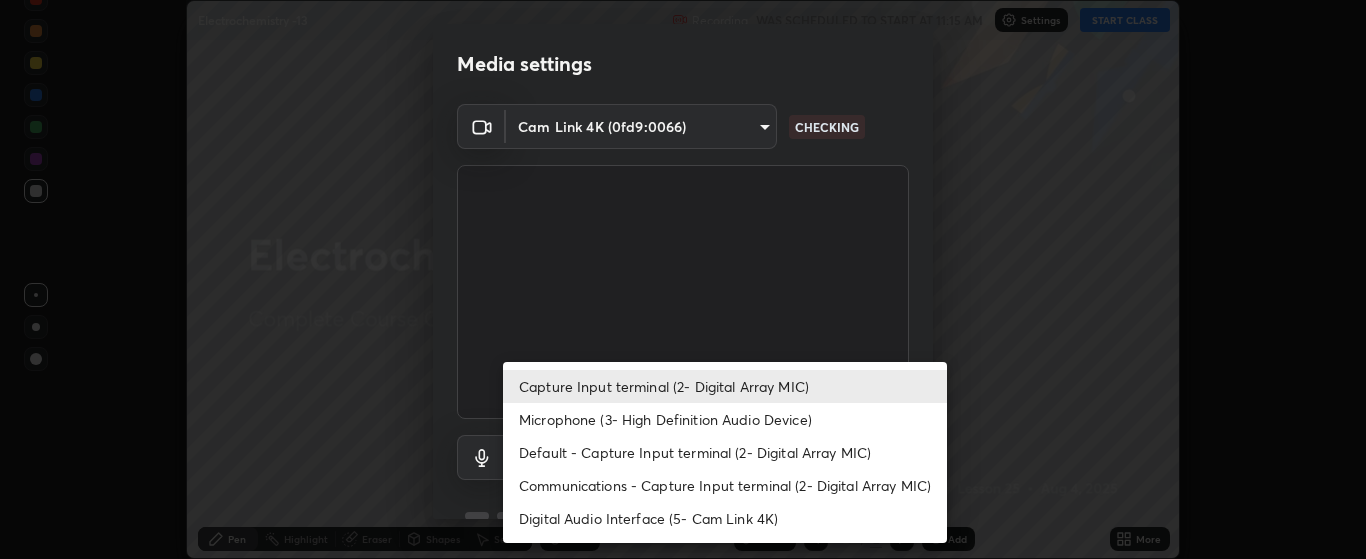 click on "Microphone (3- High Definition Audio Device)" at bounding box center [725, 419] 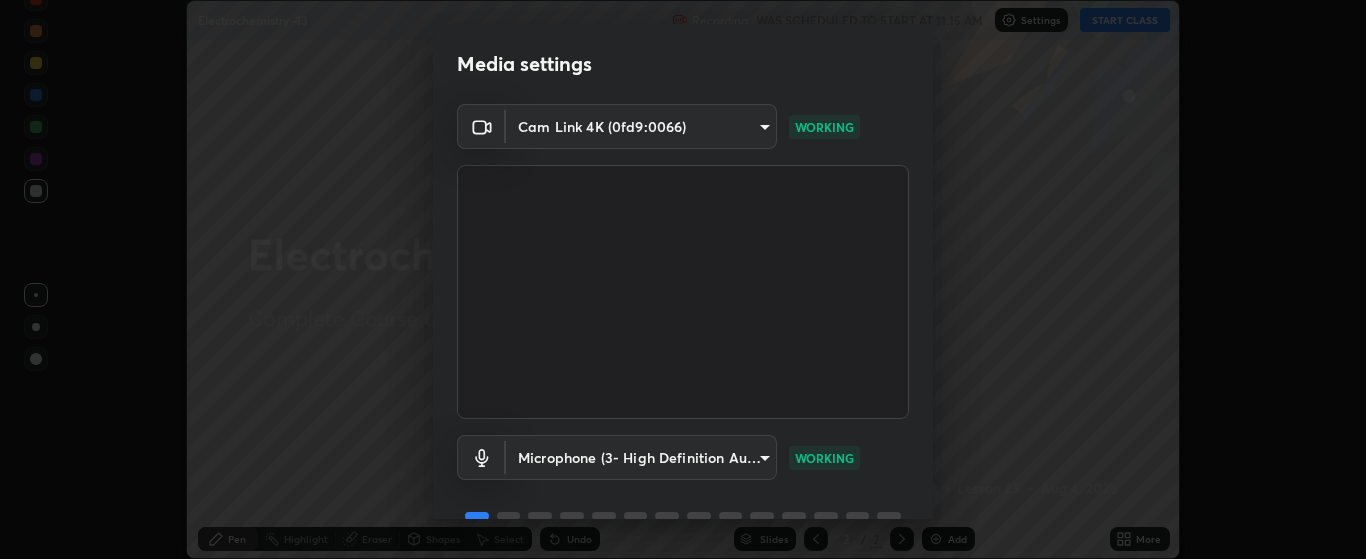 scroll, scrollTop: 97, scrollLeft: 0, axis: vertical 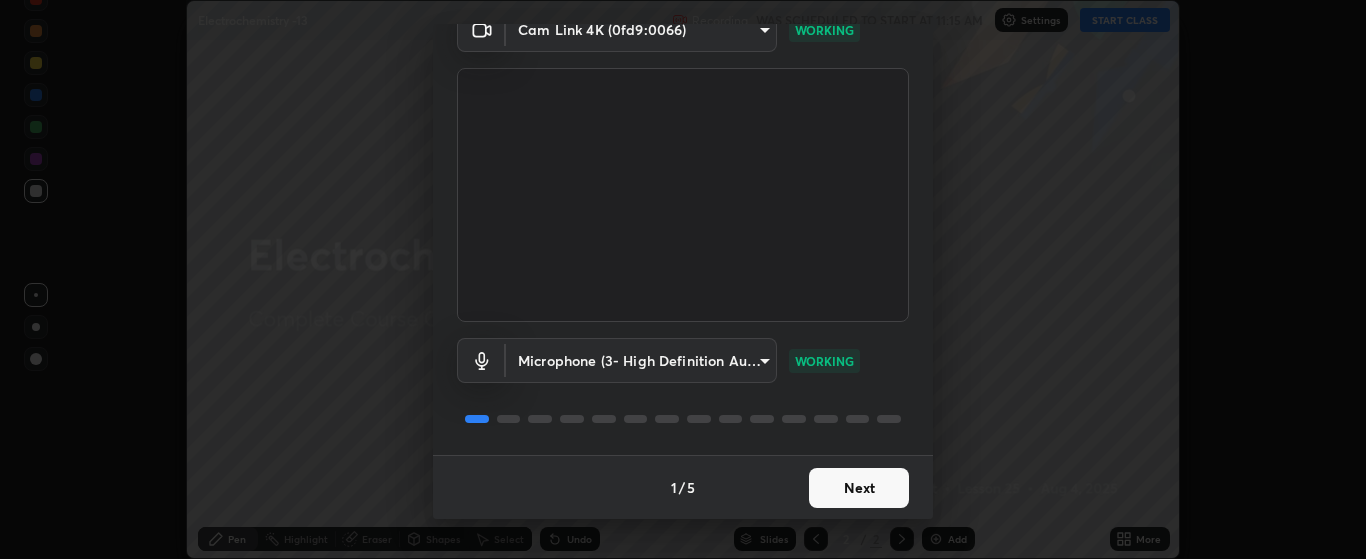 click on "Next" at bounding box center [859, 488] 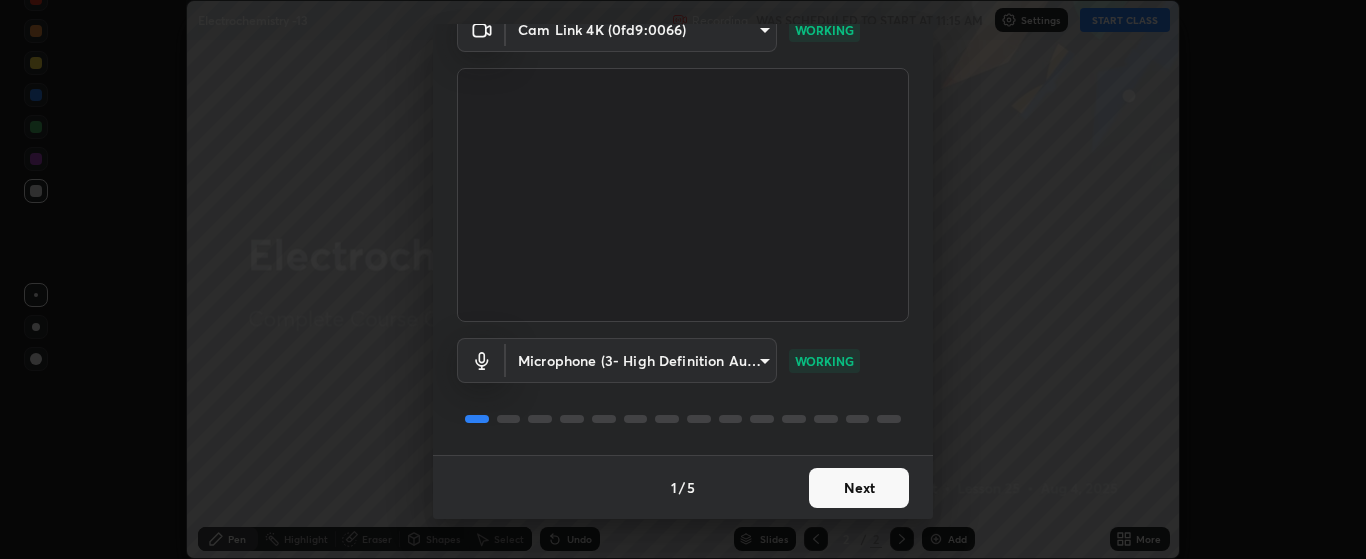 scroll, scrollTop: 0, scrollLeft: 0, axis: both 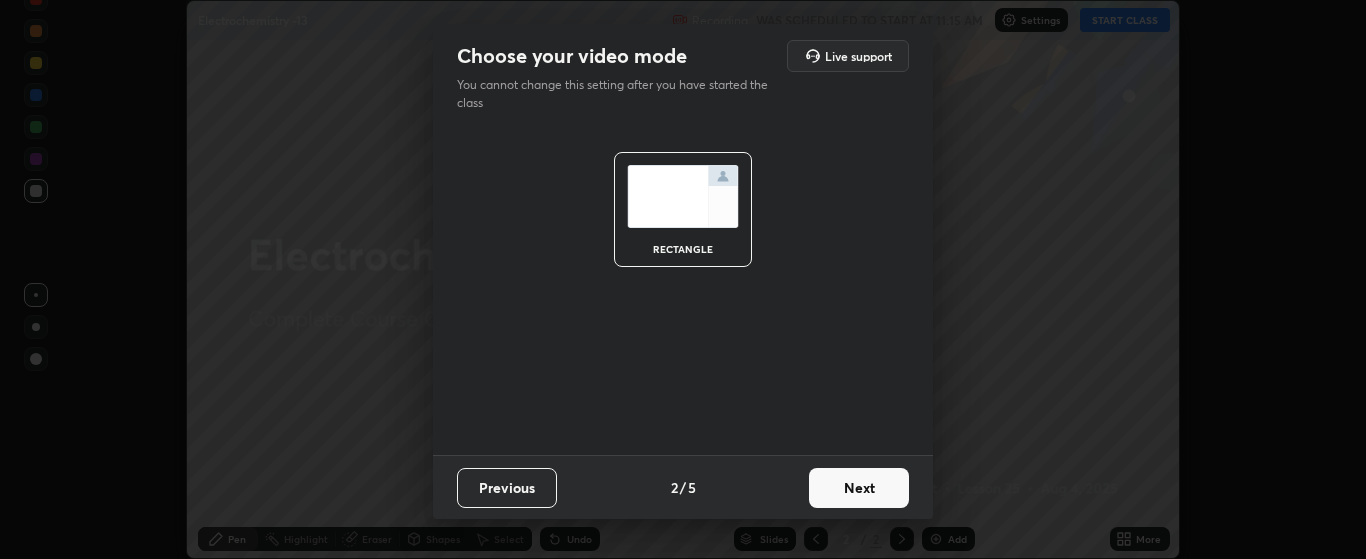 click on "Next" at bounding box center [859, 488] 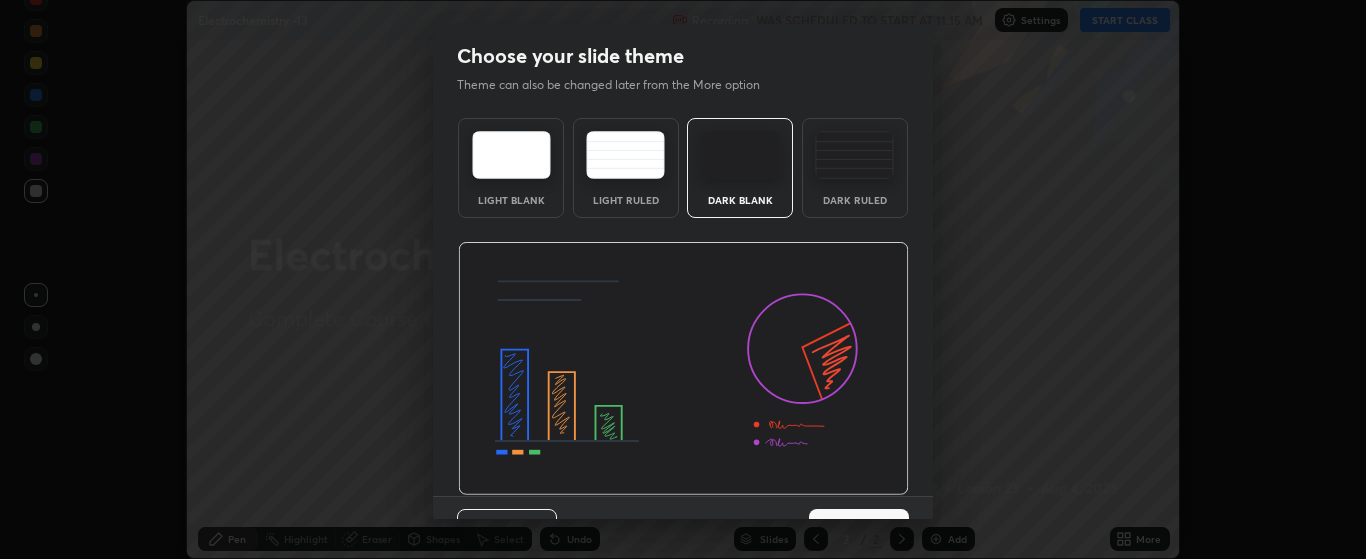 click at bounding box center [683, 369] 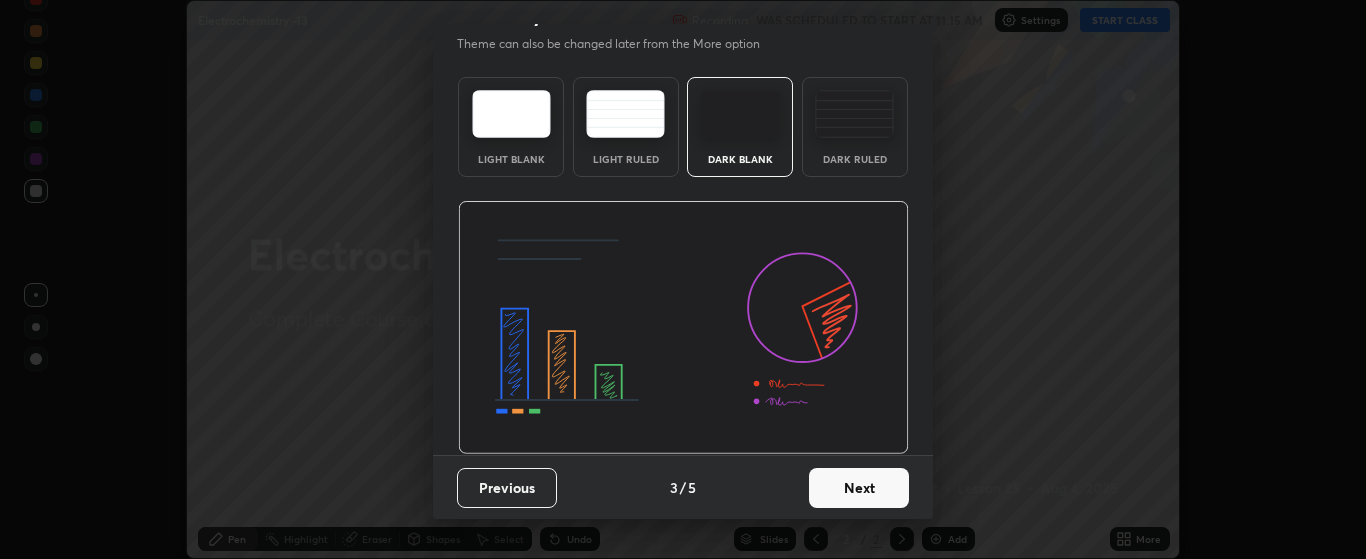 click on "Next" at bounding box center (859, 488) 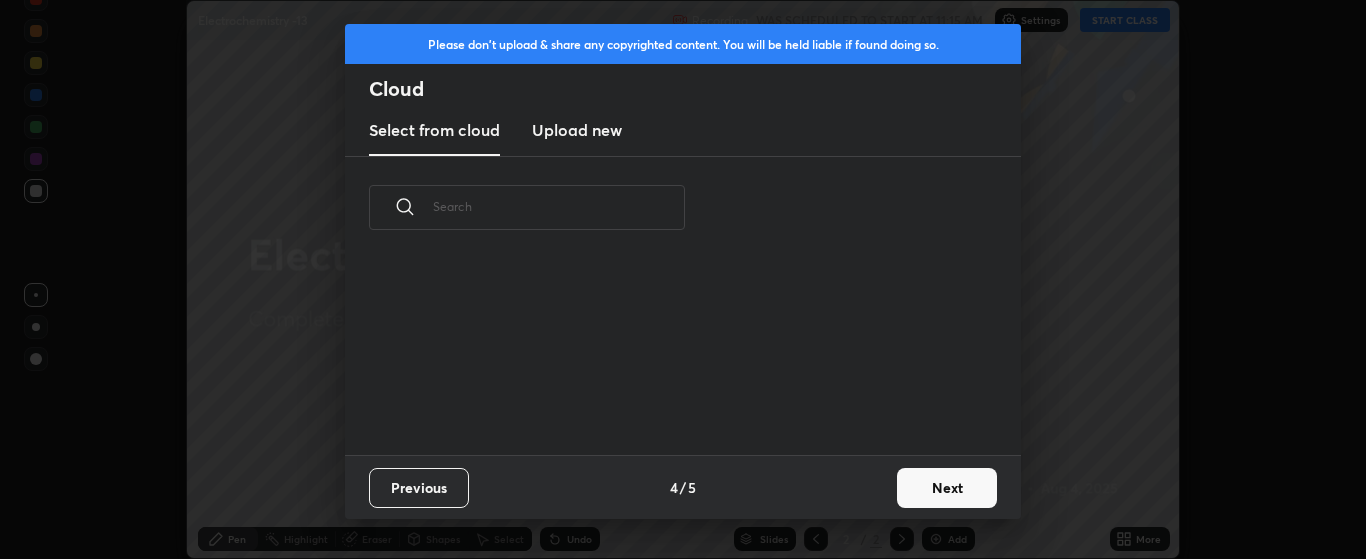 click on "Next" at bounding box center (947, 488) 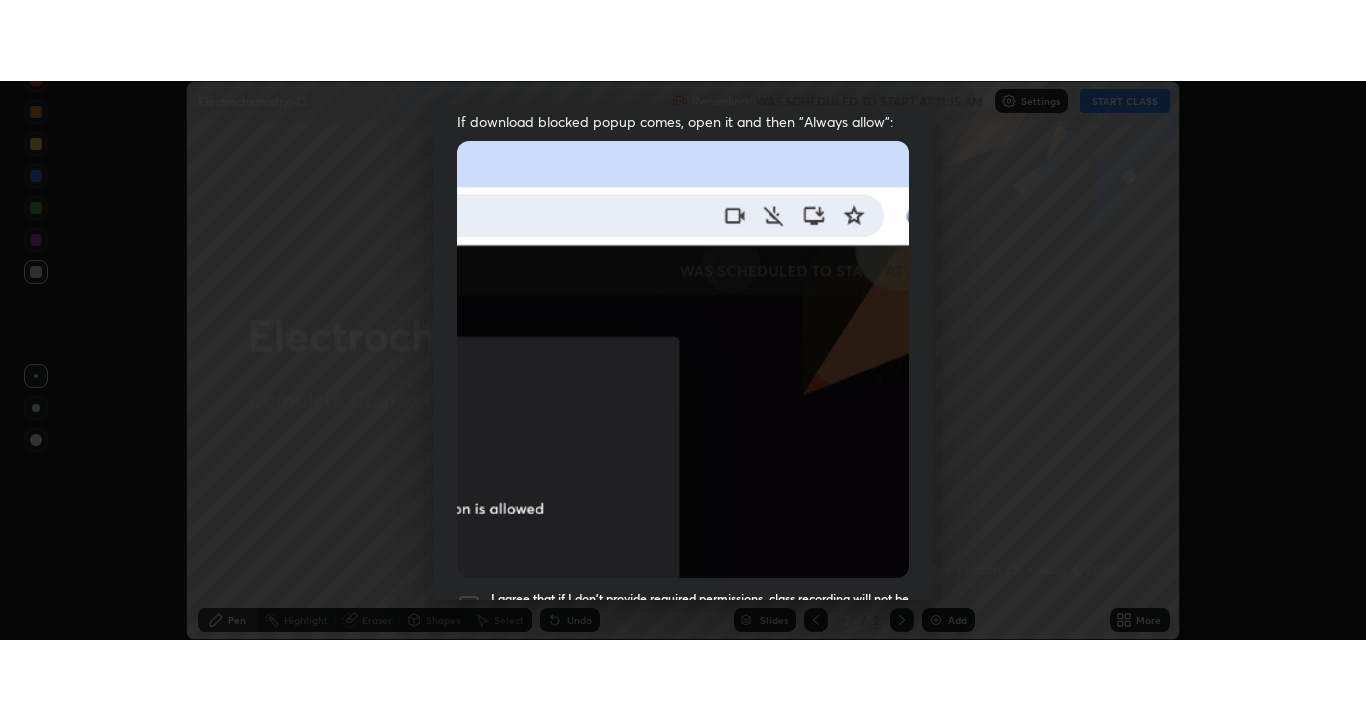 scroll, scrollTop: 505, scrollLeft: 0, axis: vertical 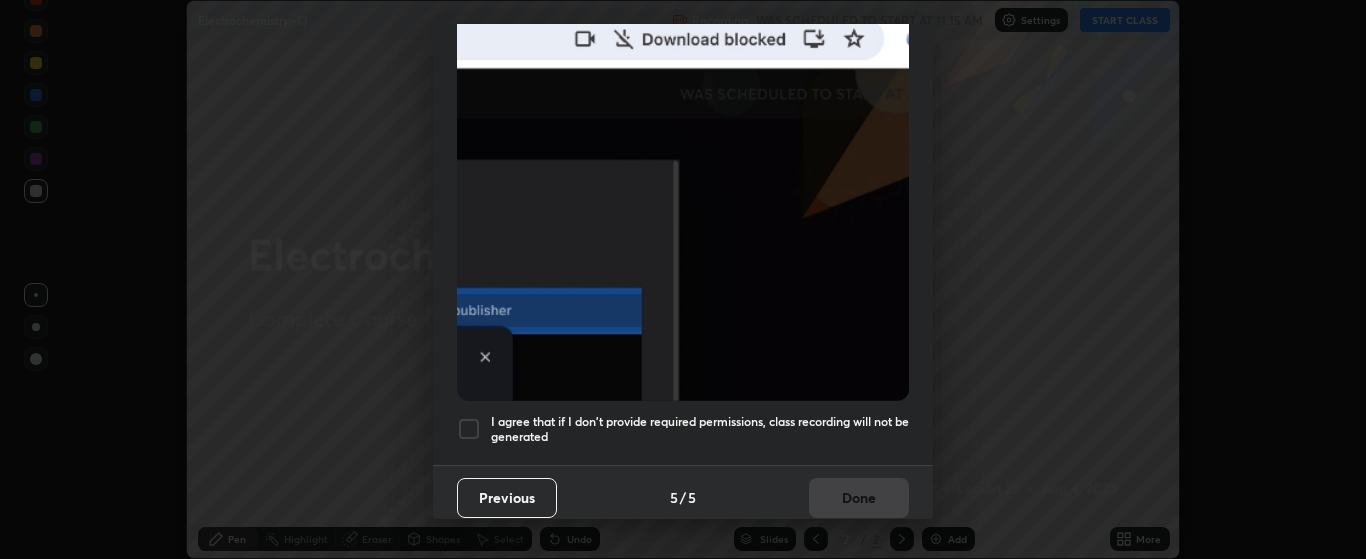 click at bounding box center (469, 429) 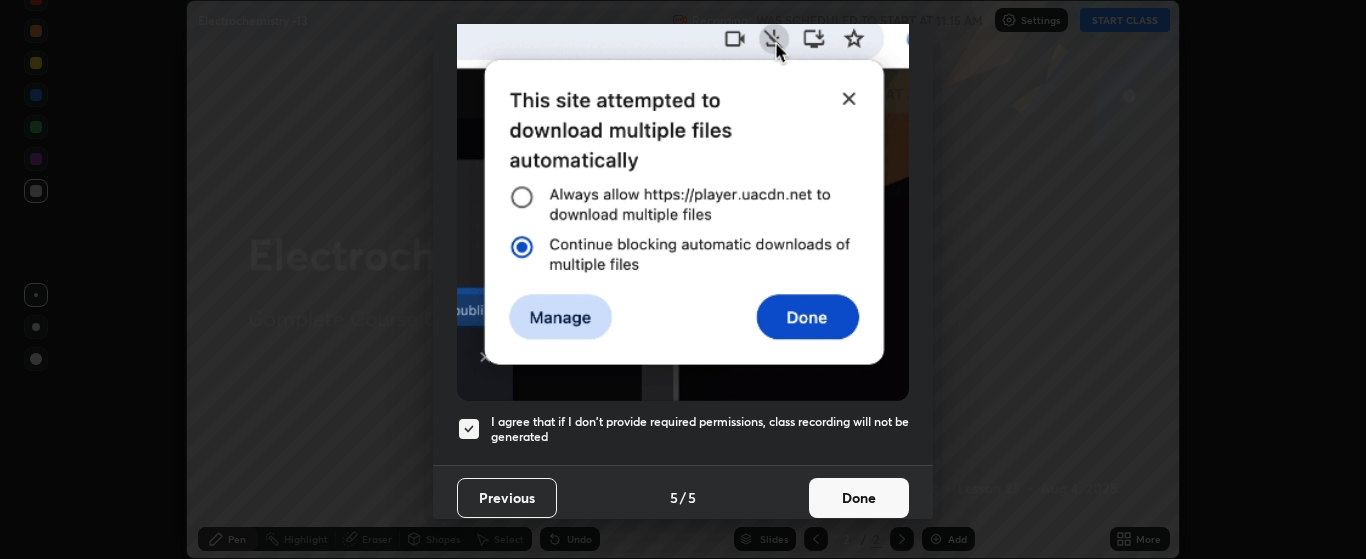 click on "Done" at bounding box center (859, 498) 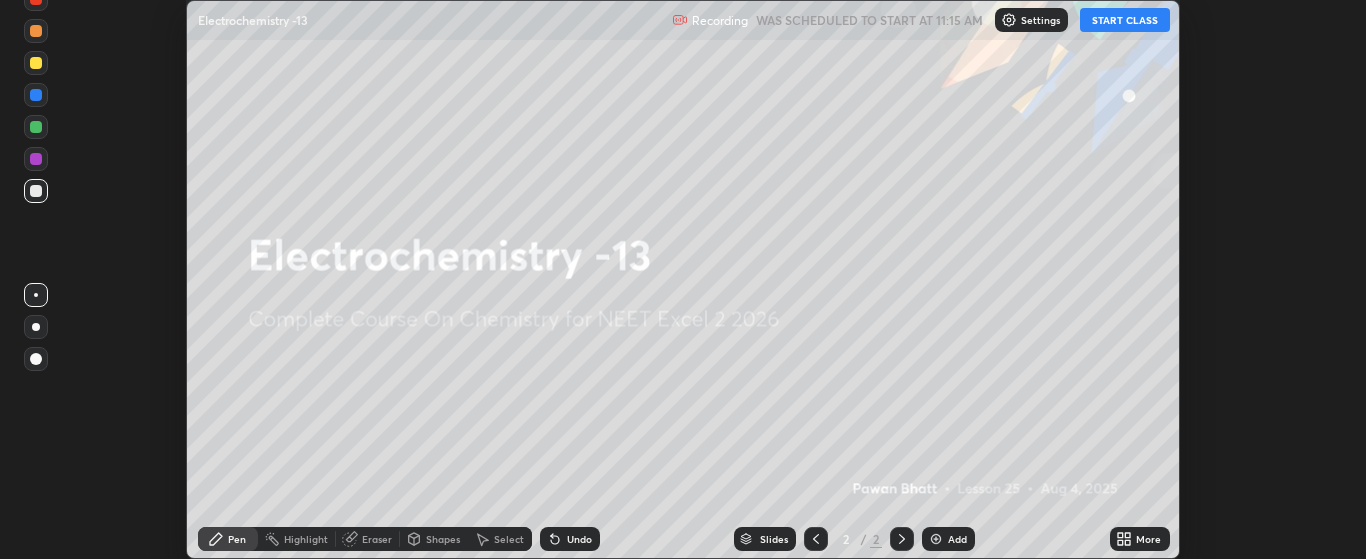 click on "START CLASS" at bounding box center (1125, 20) 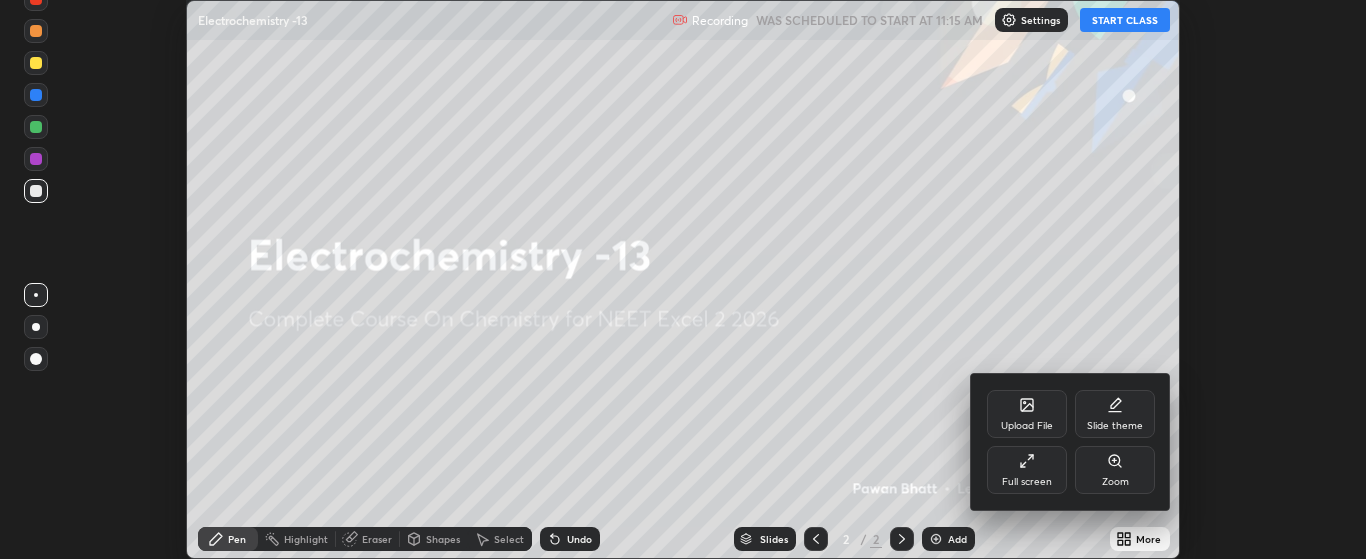 click on "Full screen" at bounding box center [1027, 482] 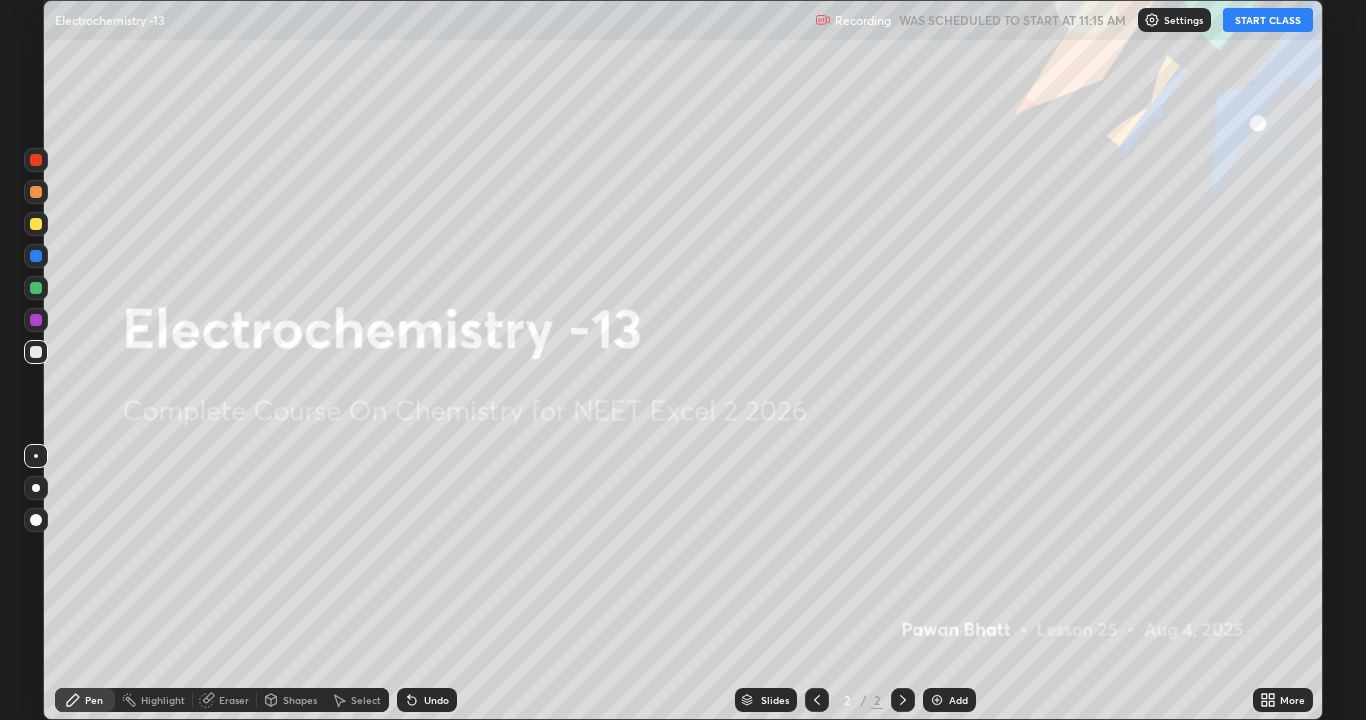 scroll, scrollTop: 99280, scrollLeft: 98634, axis: both 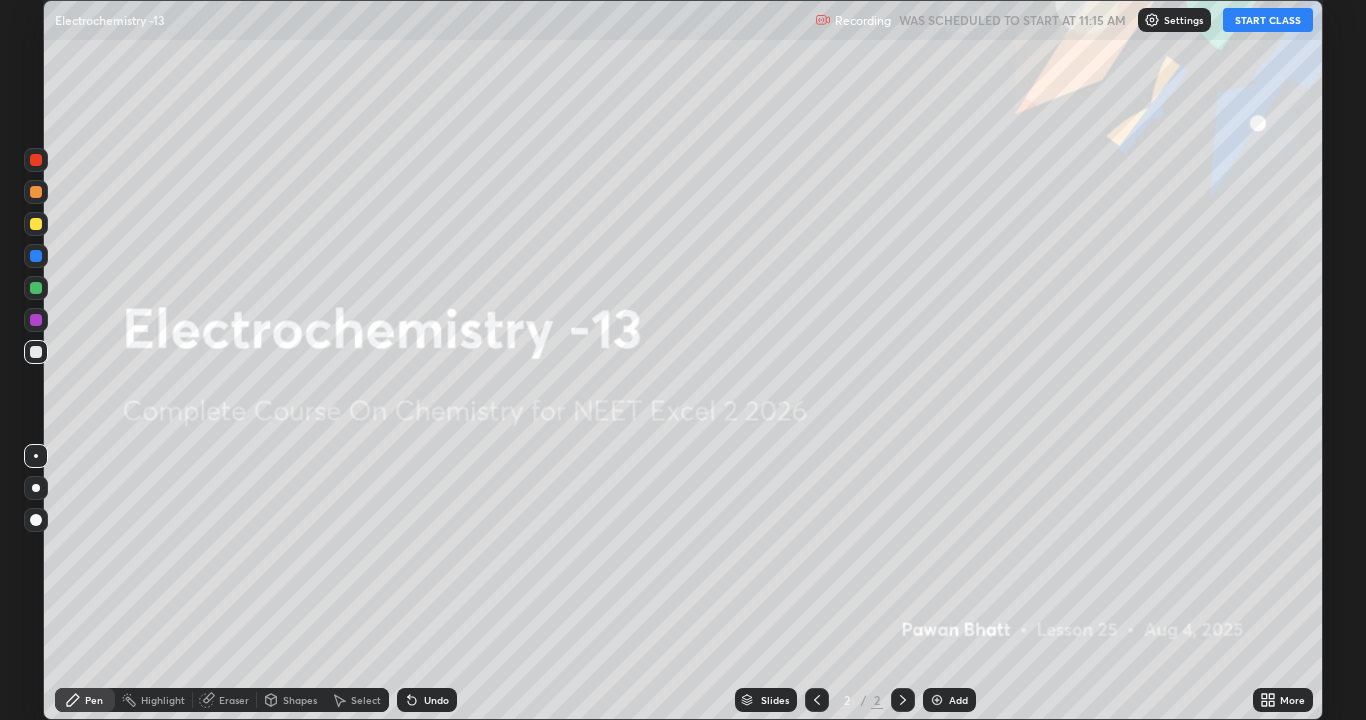 click on "Add" at bounding box center (949, 700) 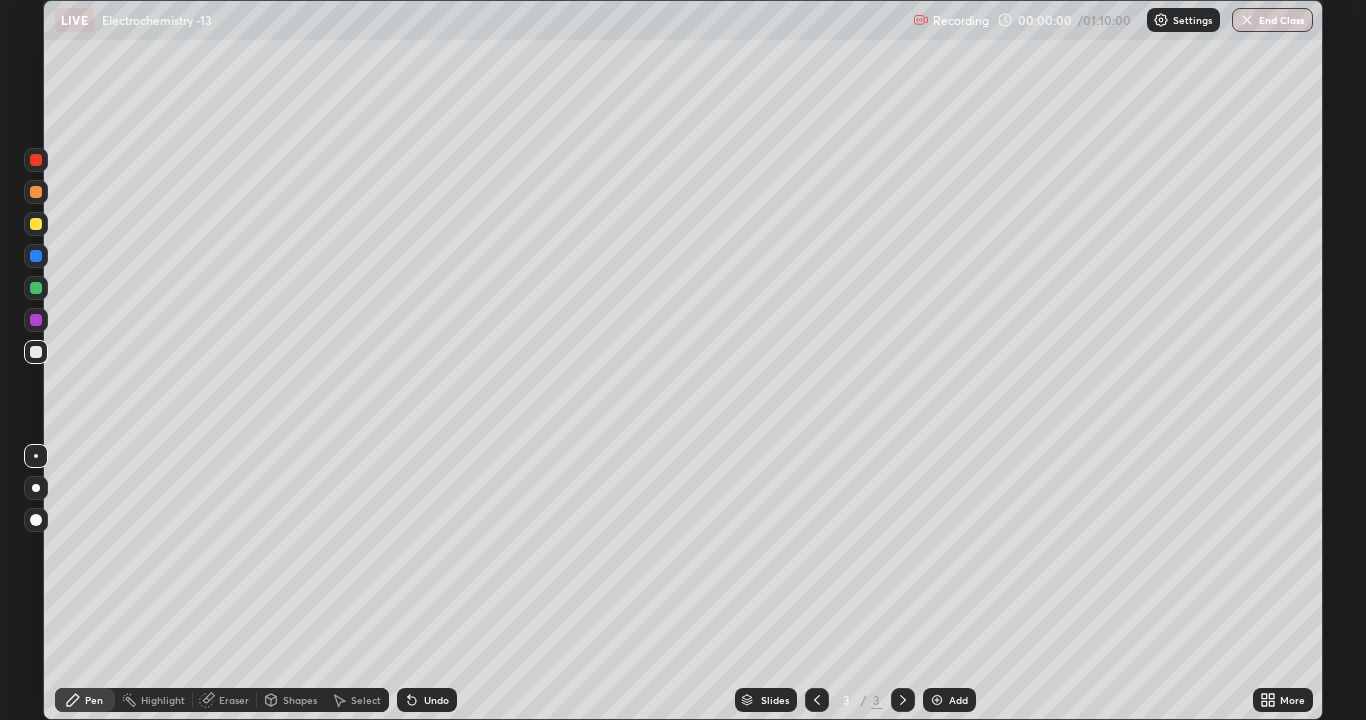 click at bounding box center (36, 488) 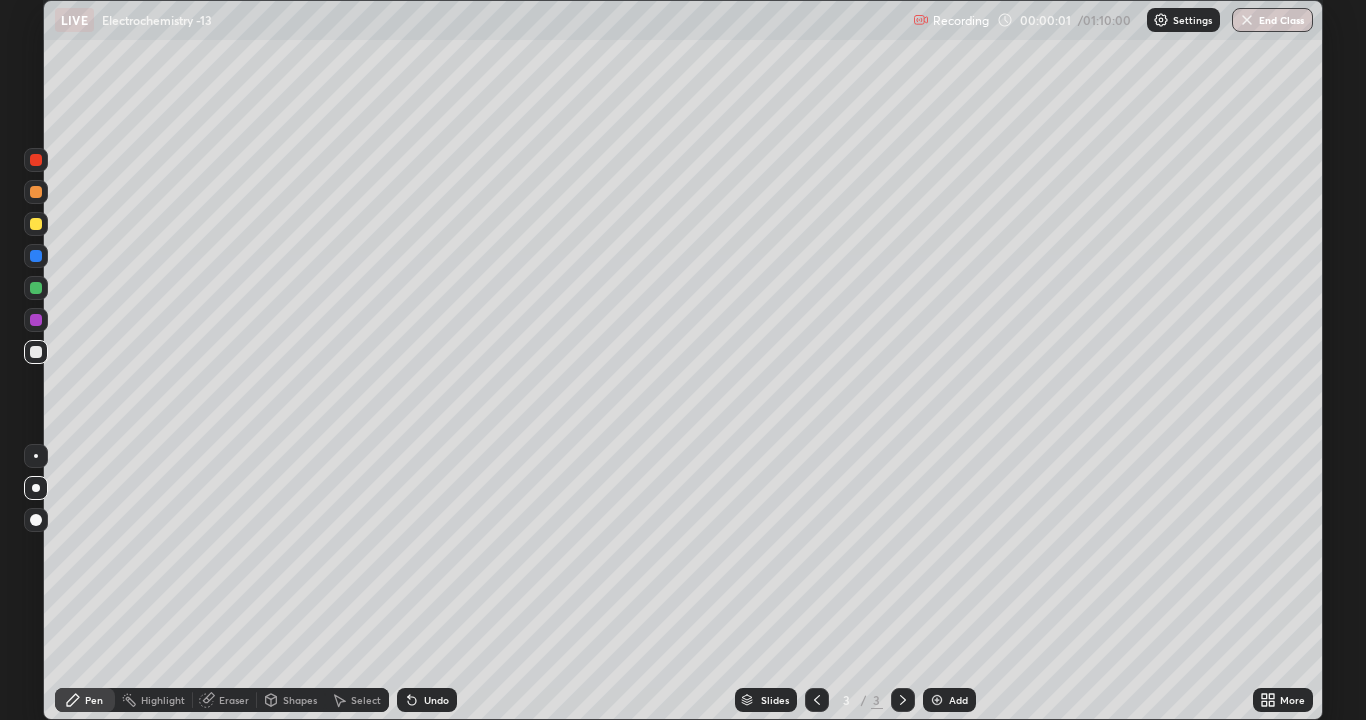 click at bounding box center [36, 224] 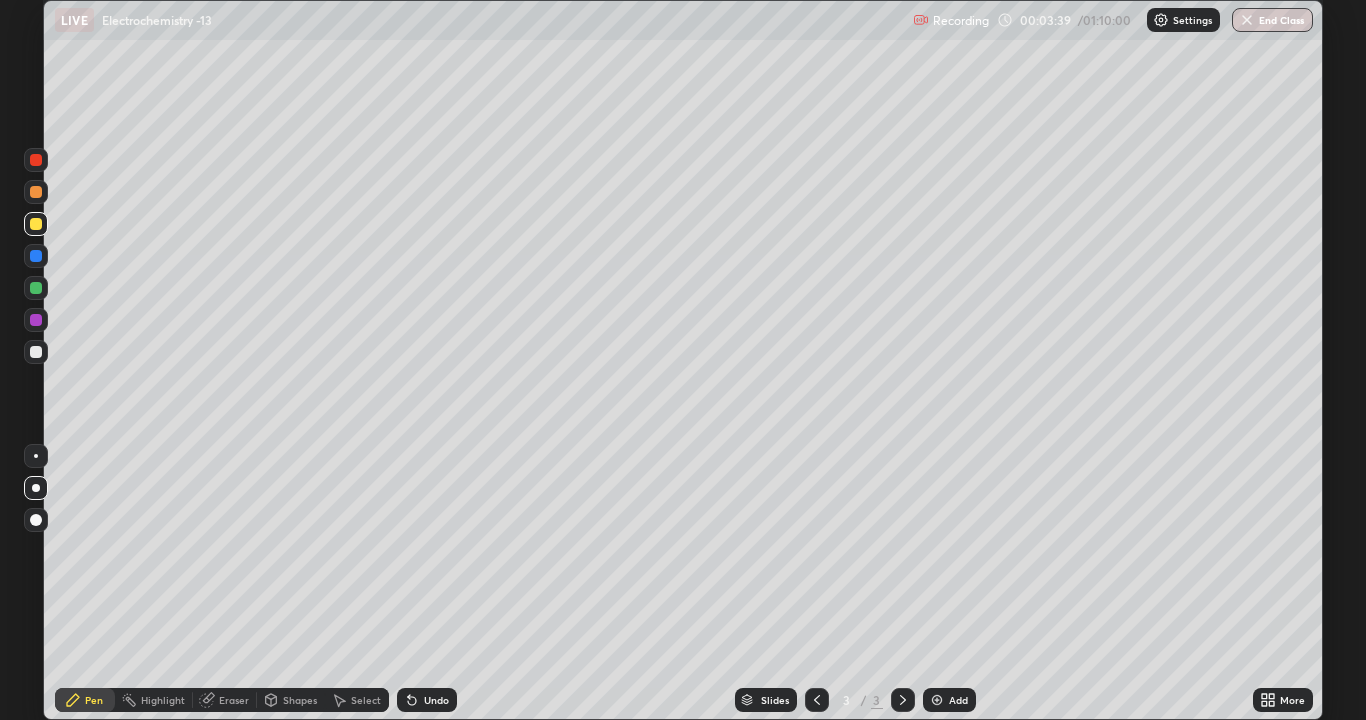 click at bounding box center (36, 352) 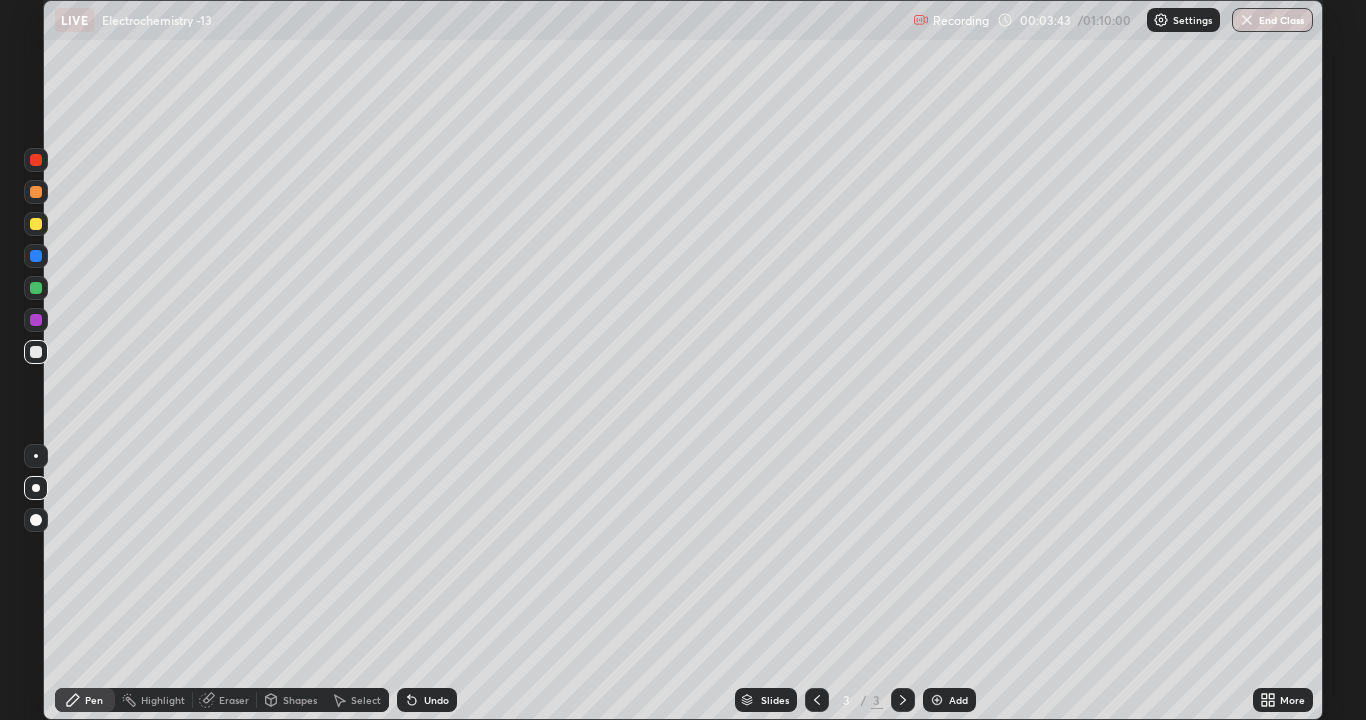 click on "Undo" at bounding box center (423, 700) 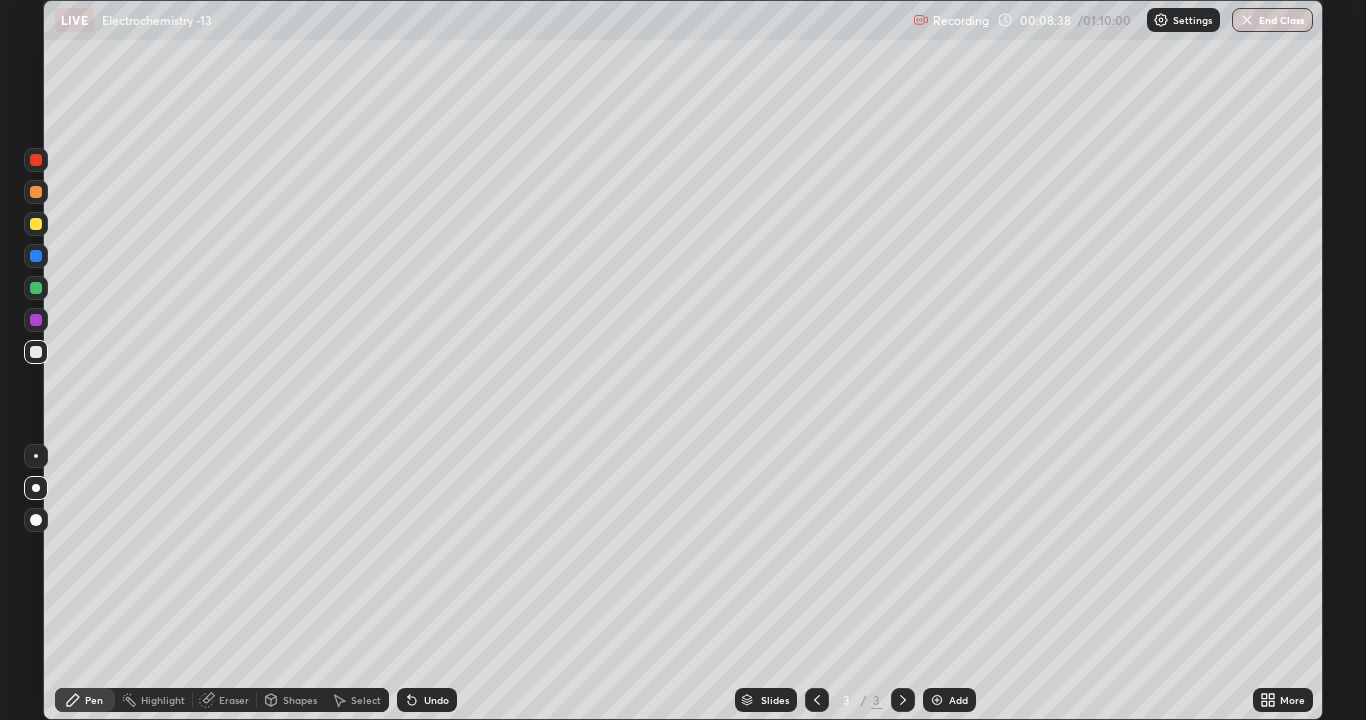 click at bounding box center (937, 700) 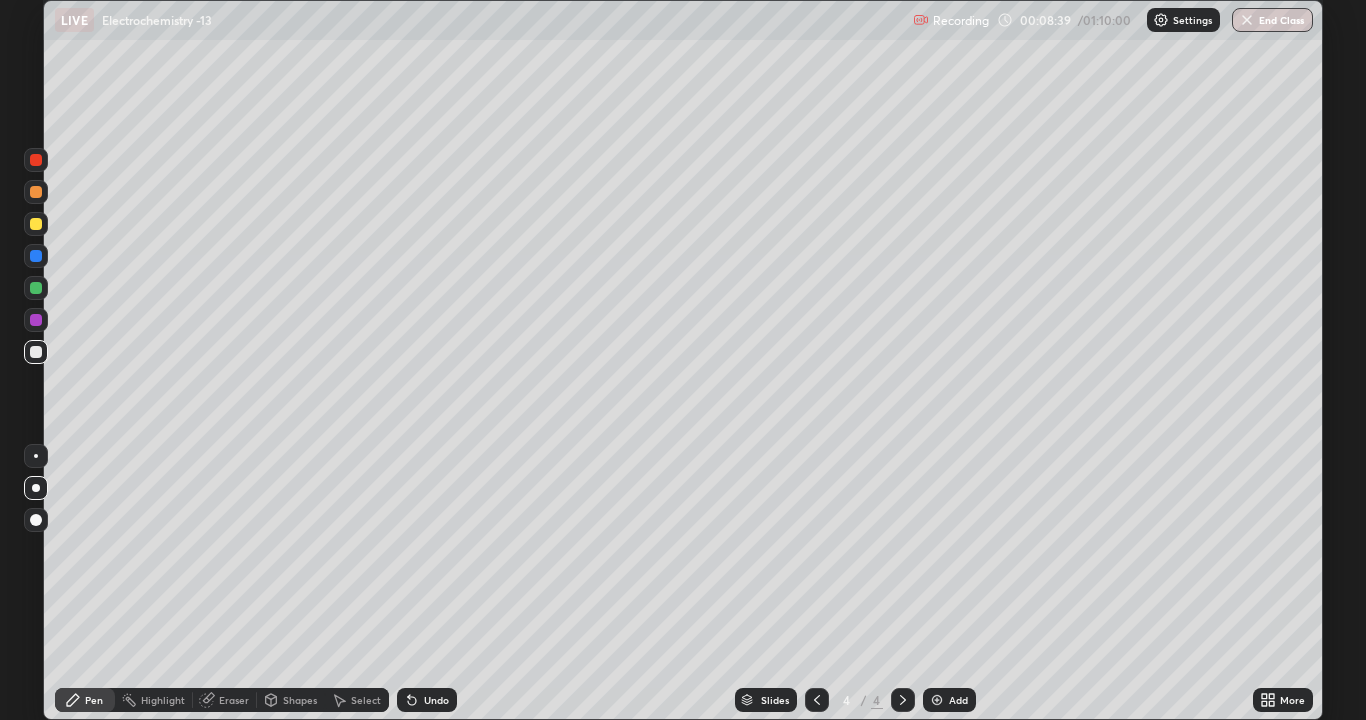 click at bounding box center [36, 224] 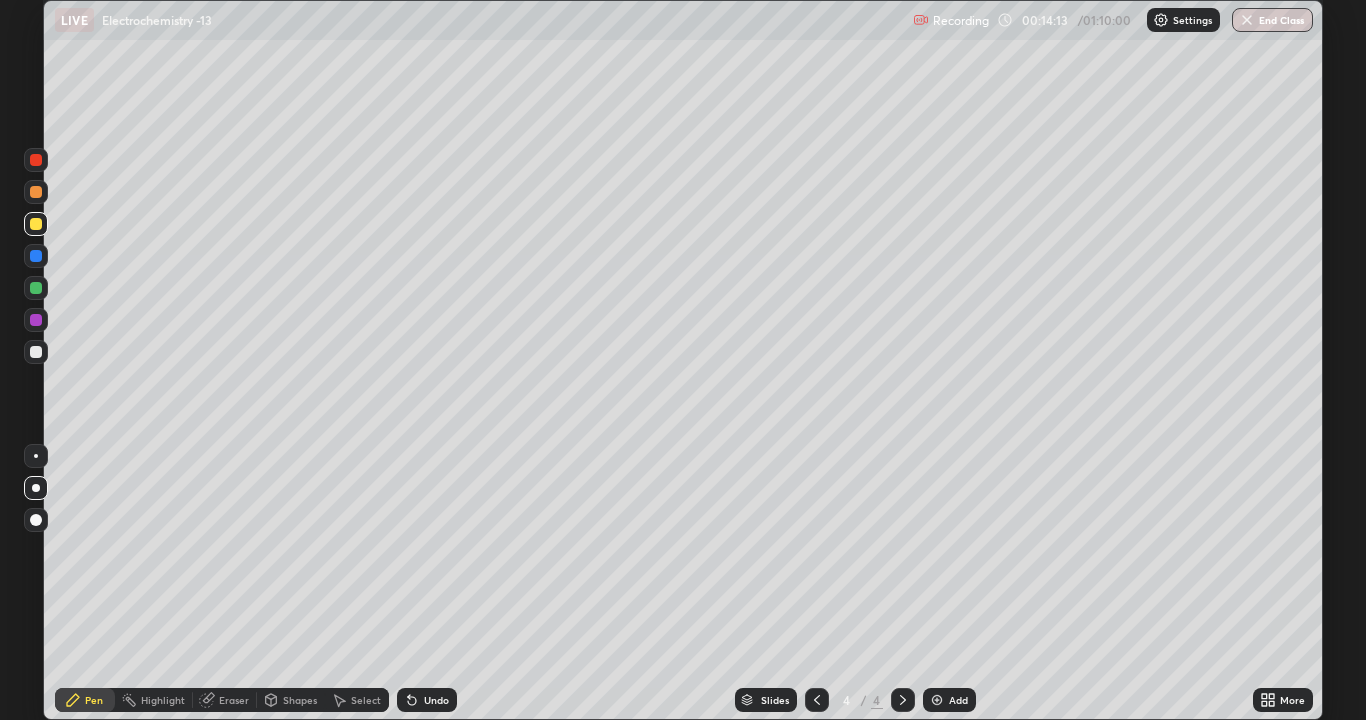 click on "Undo" at bounding box center [427, 700] 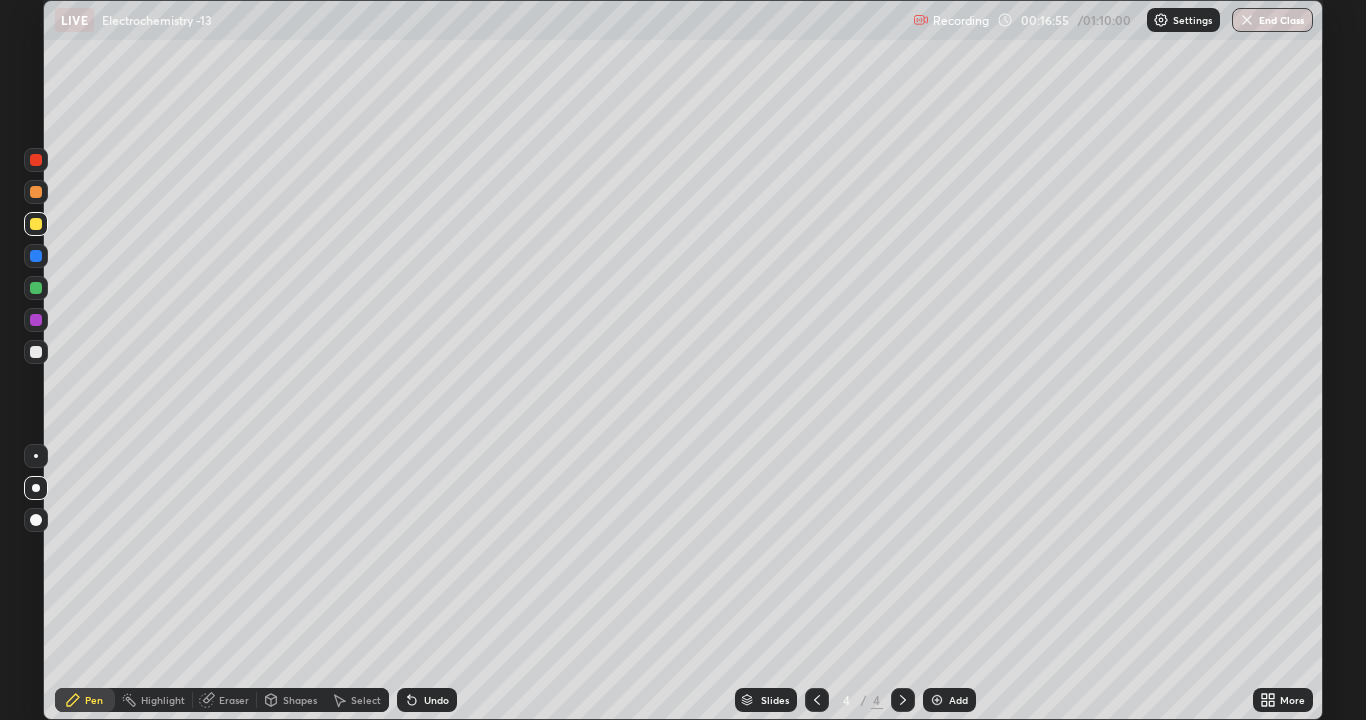 click at bounding box center (36, 352) 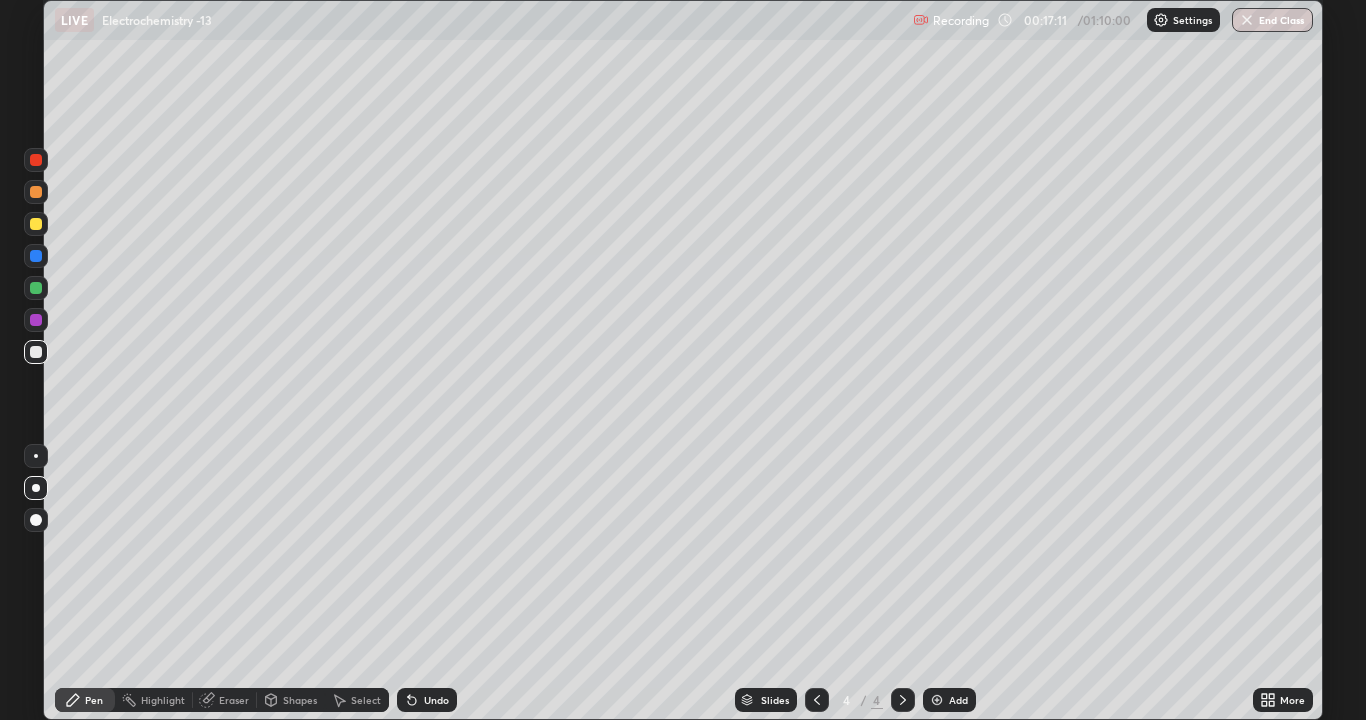 click on "Undo" at bounding box center (427, 700) 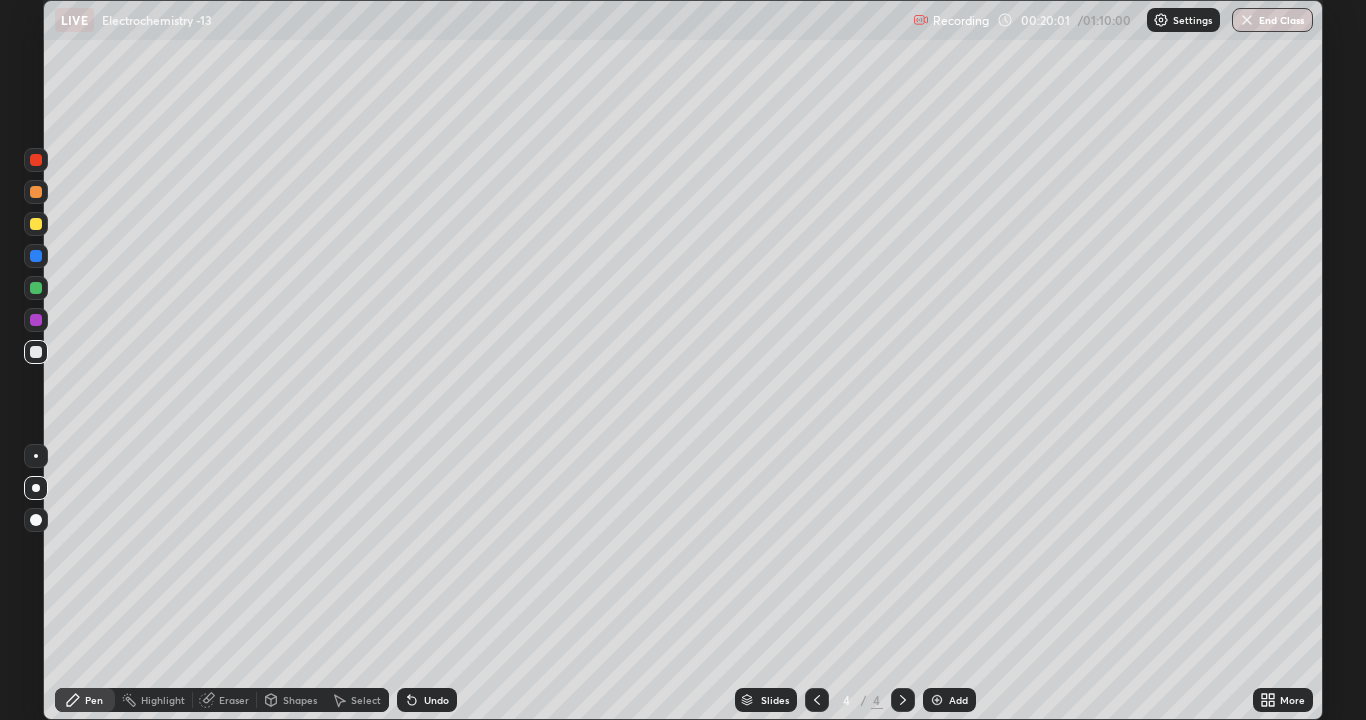 click at bounding box center (36, 288) 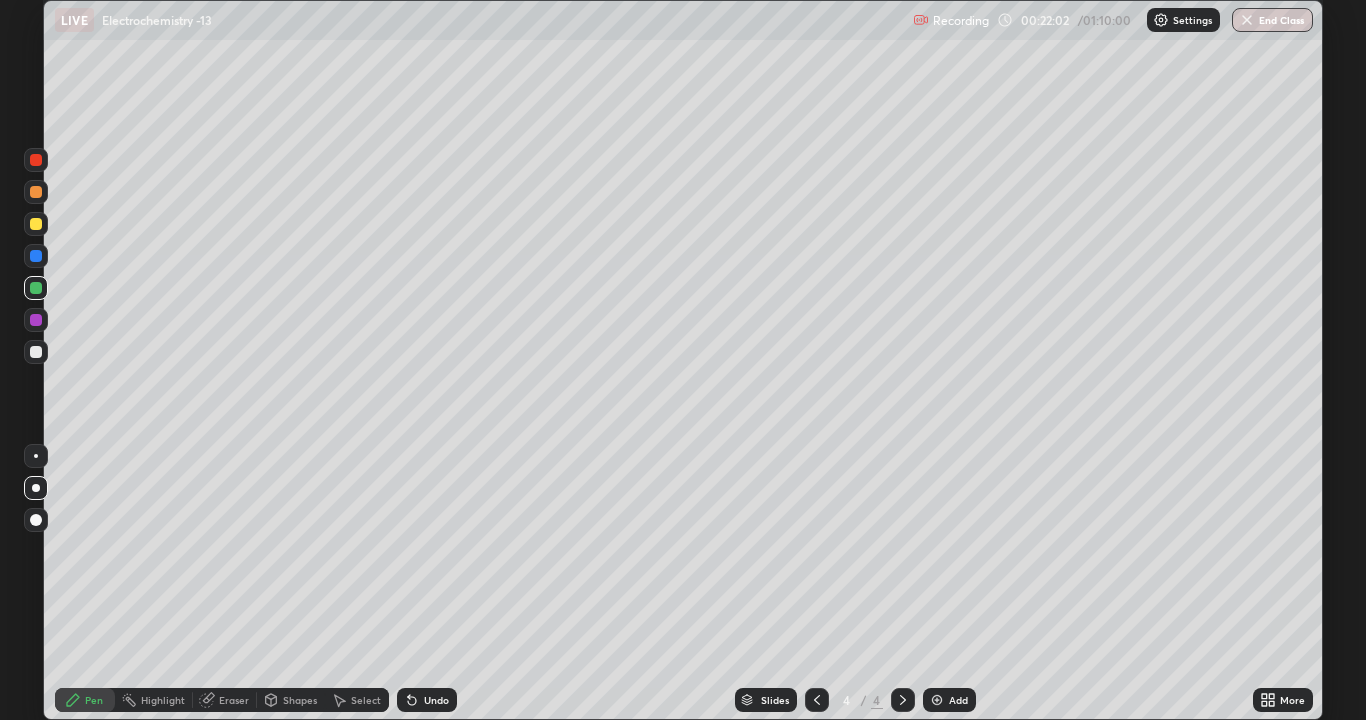 click on "Add" at bounding box center (958, 700) 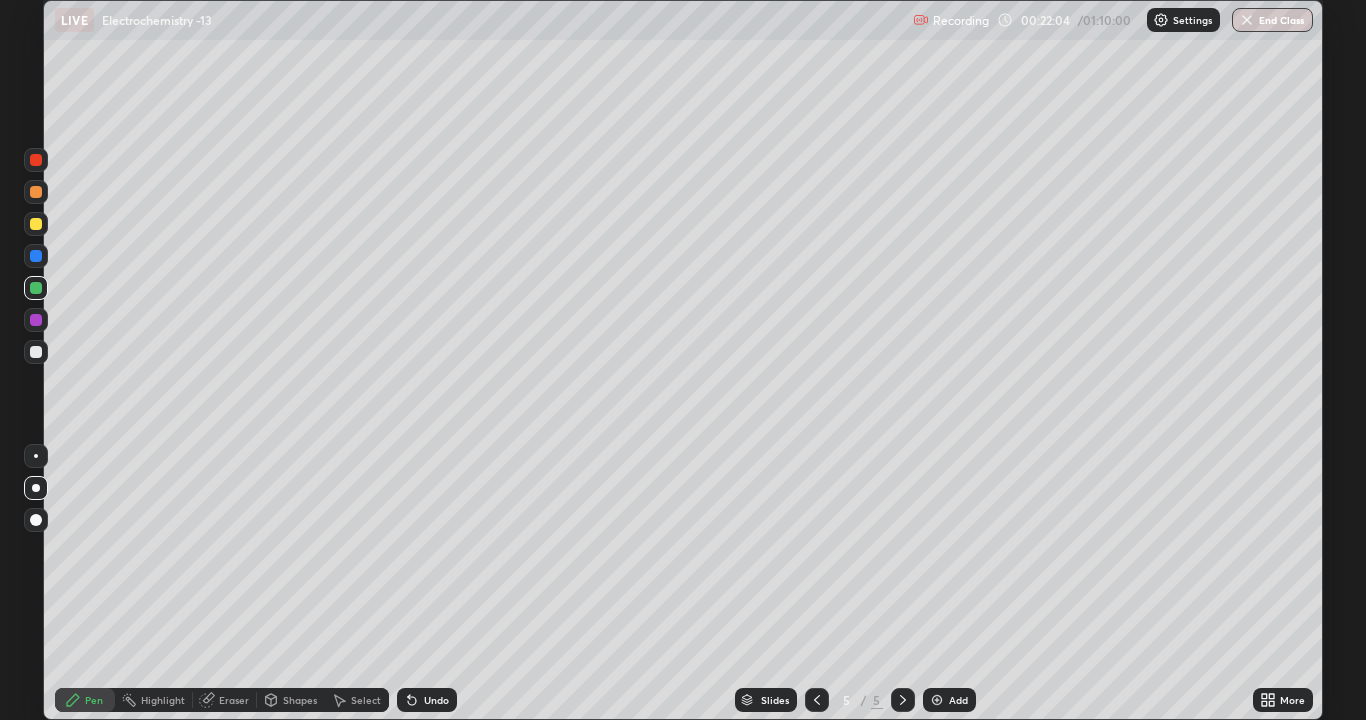 click at bounding box center [36, 352] 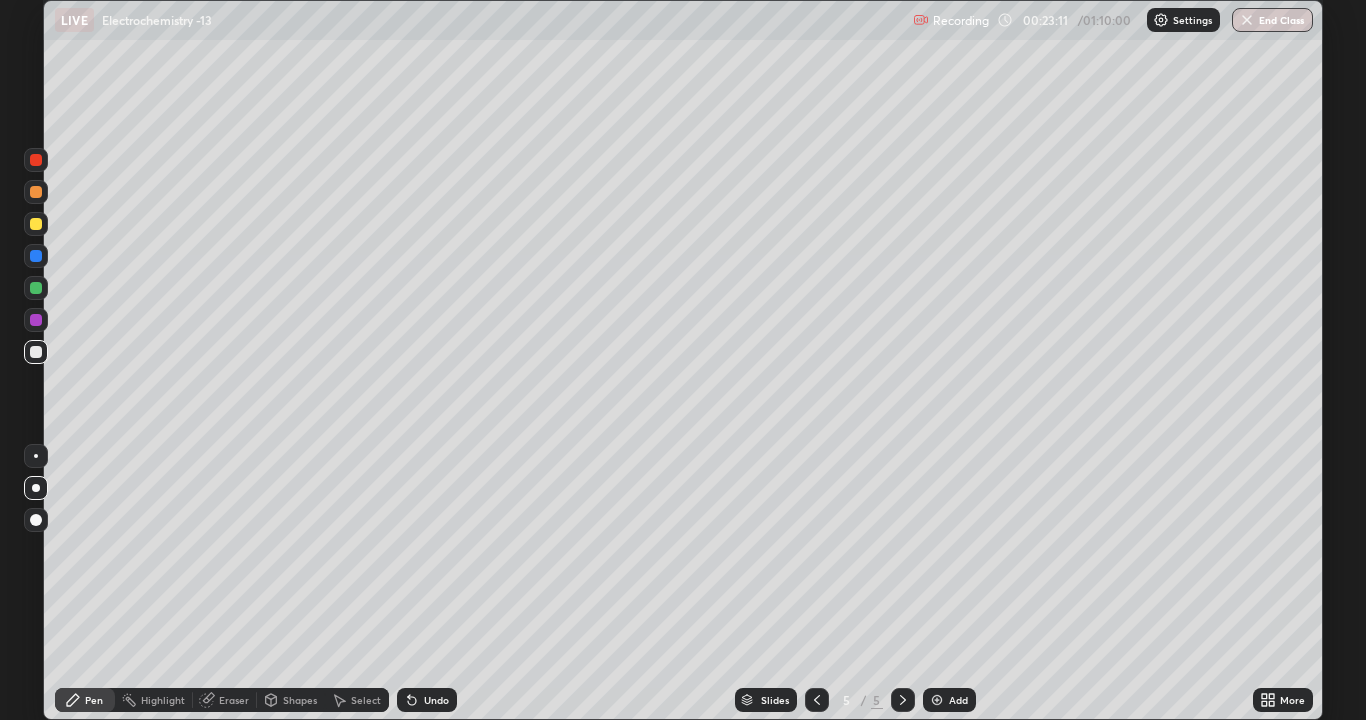 click at bounding box center (36, 224) 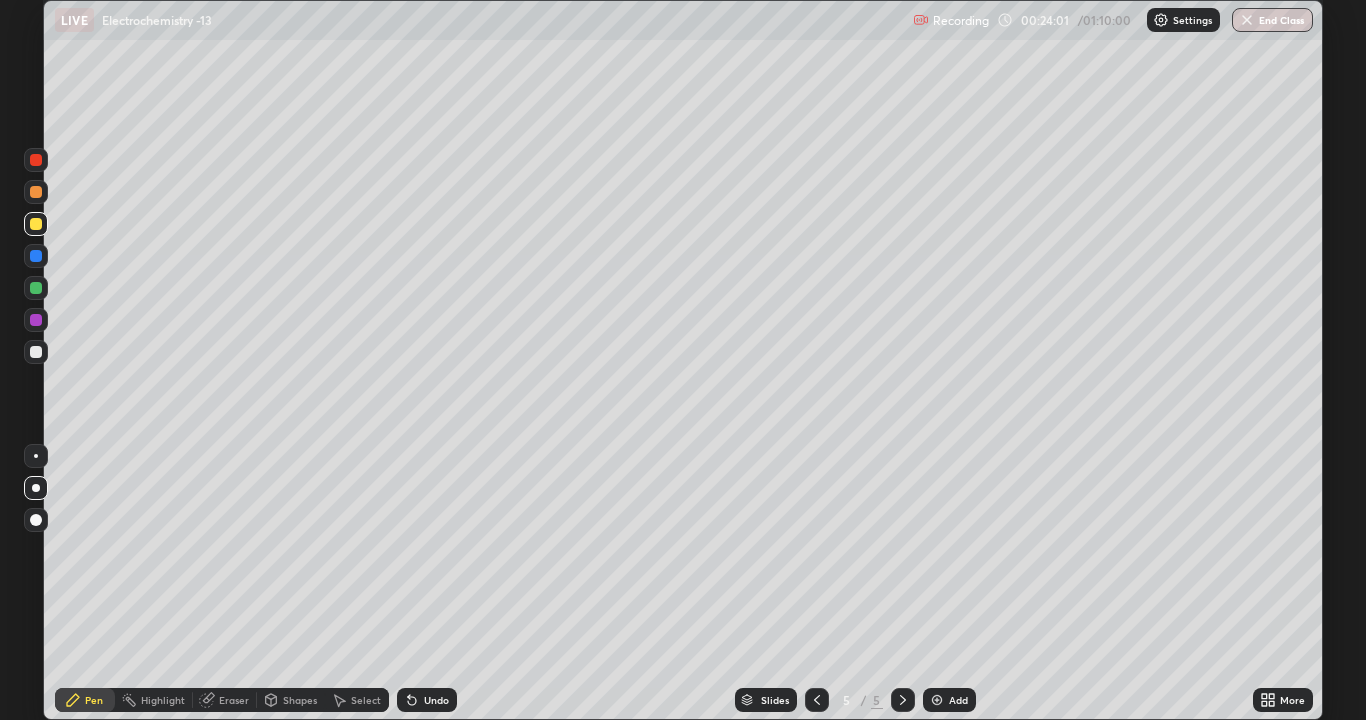 click at bounding box center [36, 352] 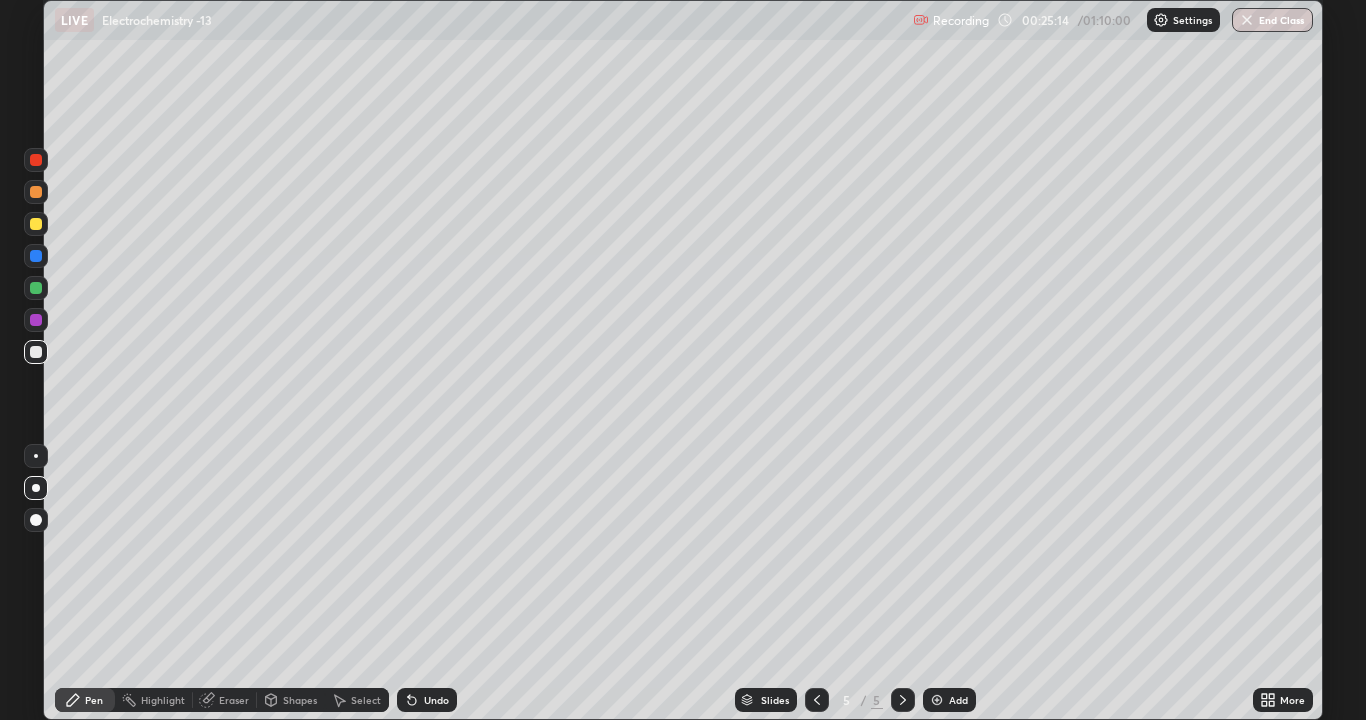 click at bounding box center [36, 224] 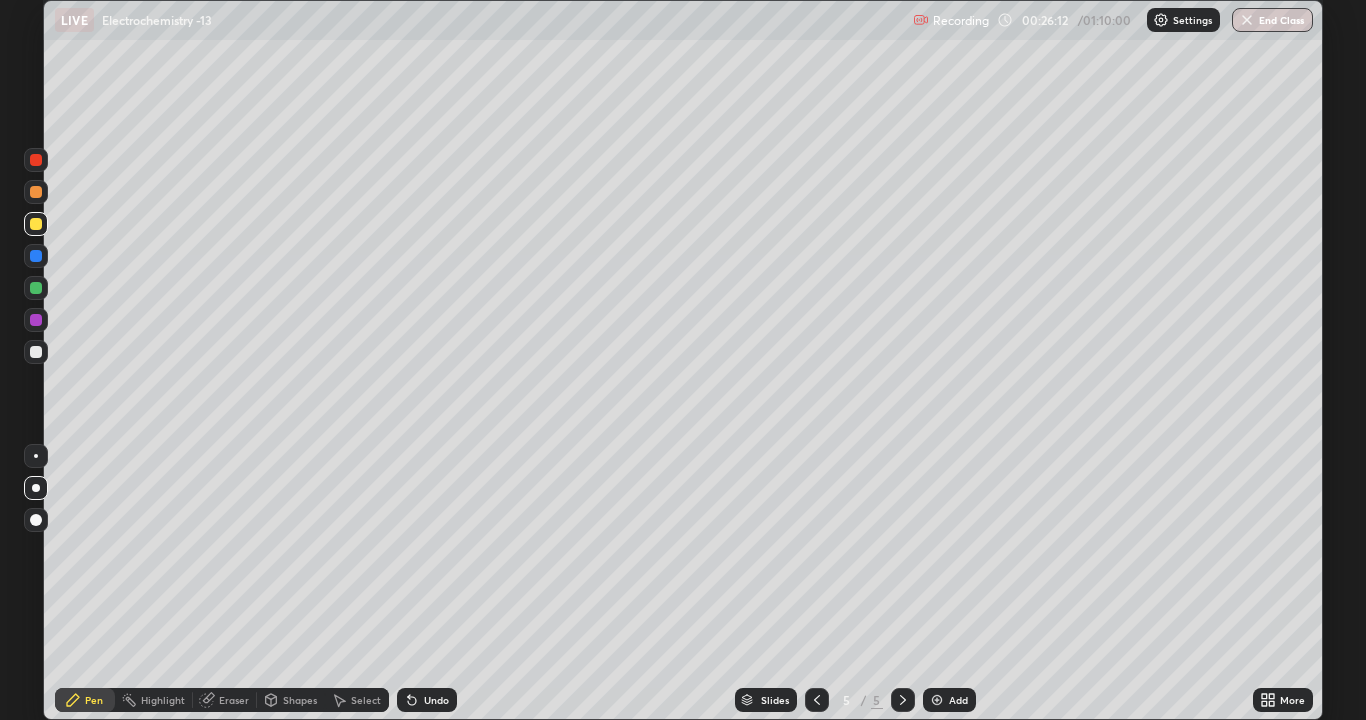 click at bounding box center (36, 192) 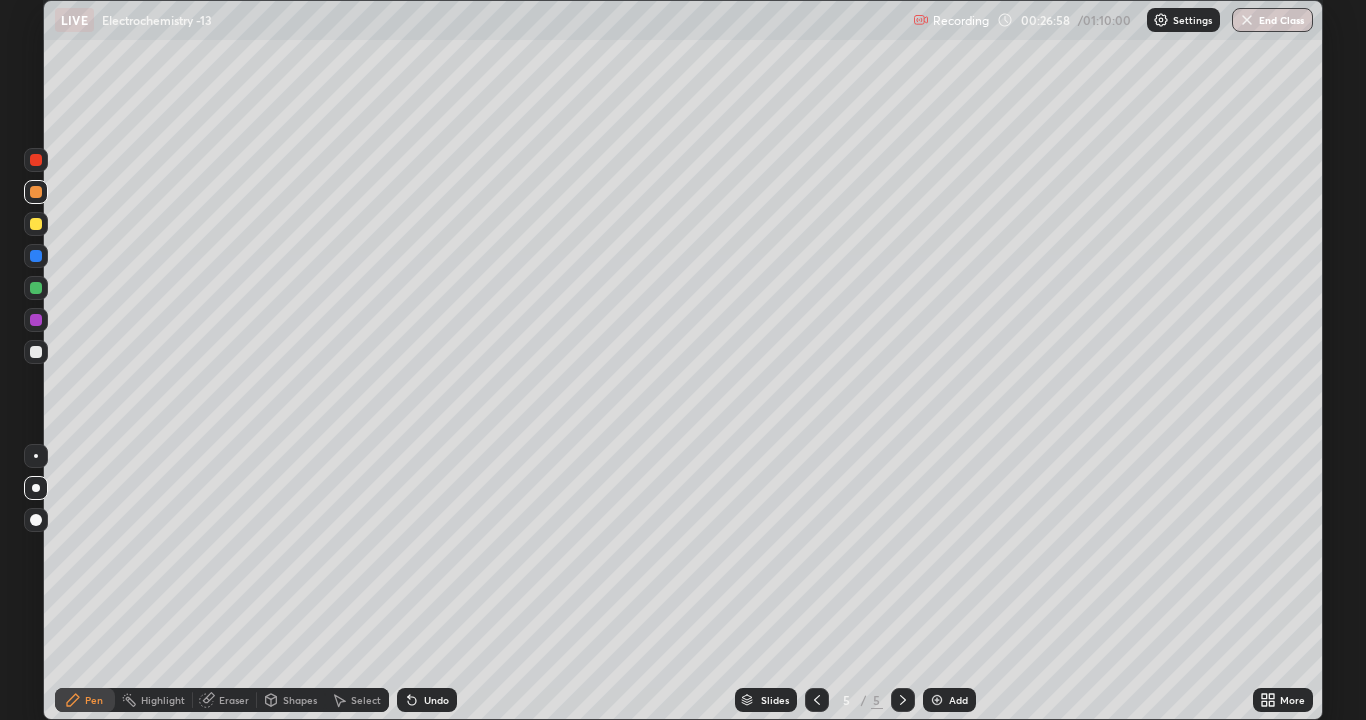 click at bounding box center (36, 352) 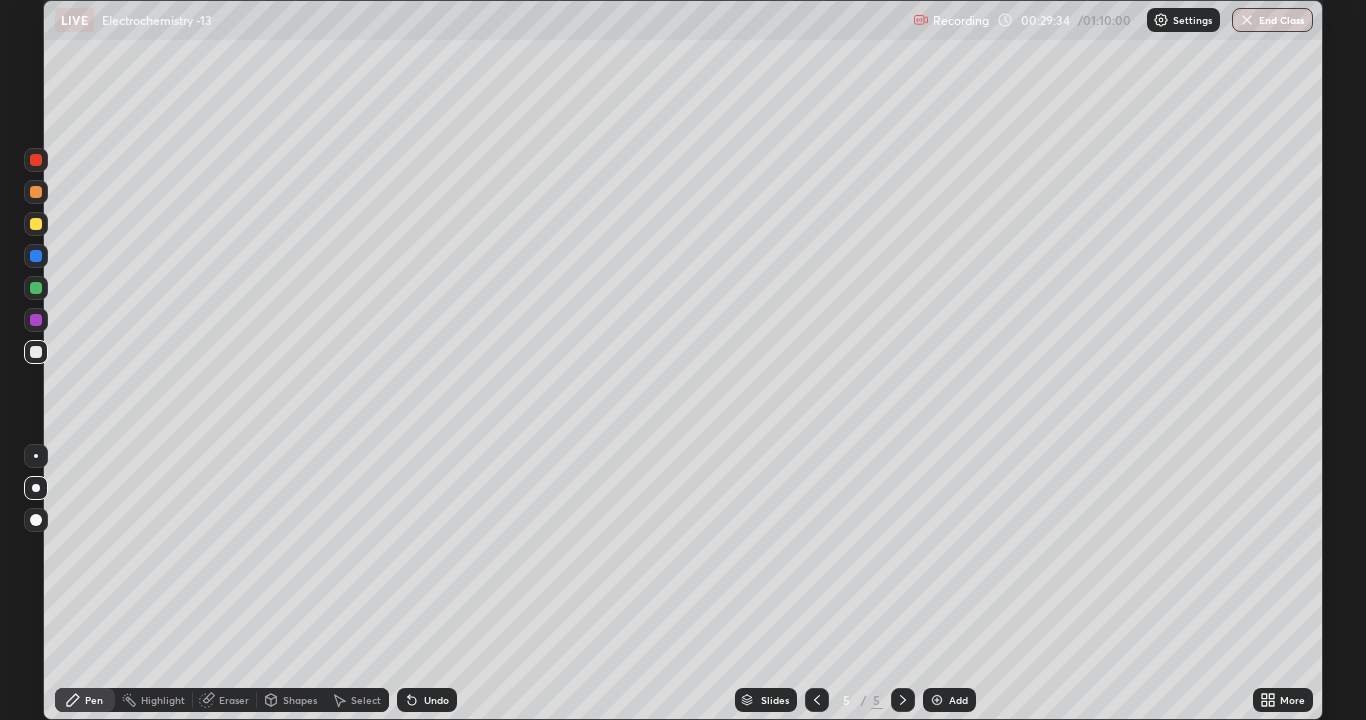 click on "Undo" at bounding box center [436, 700] 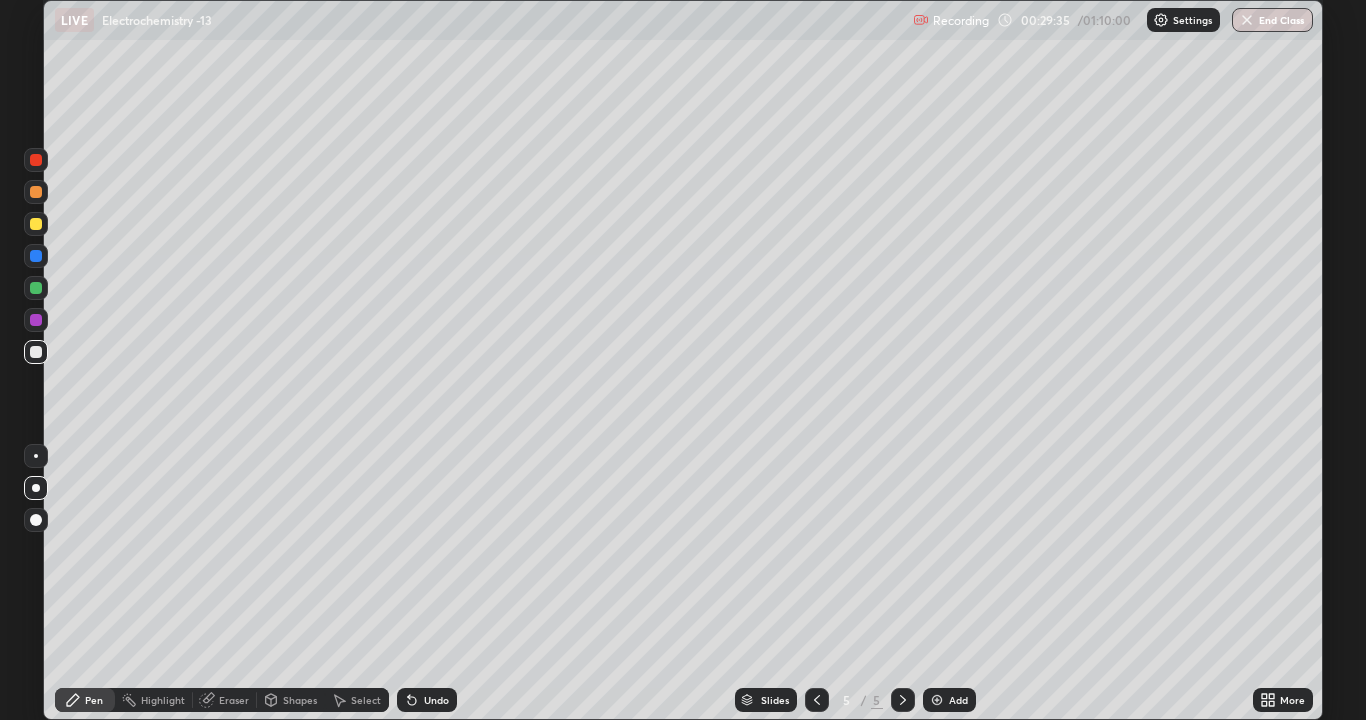 click at bounding box center [36, 224] 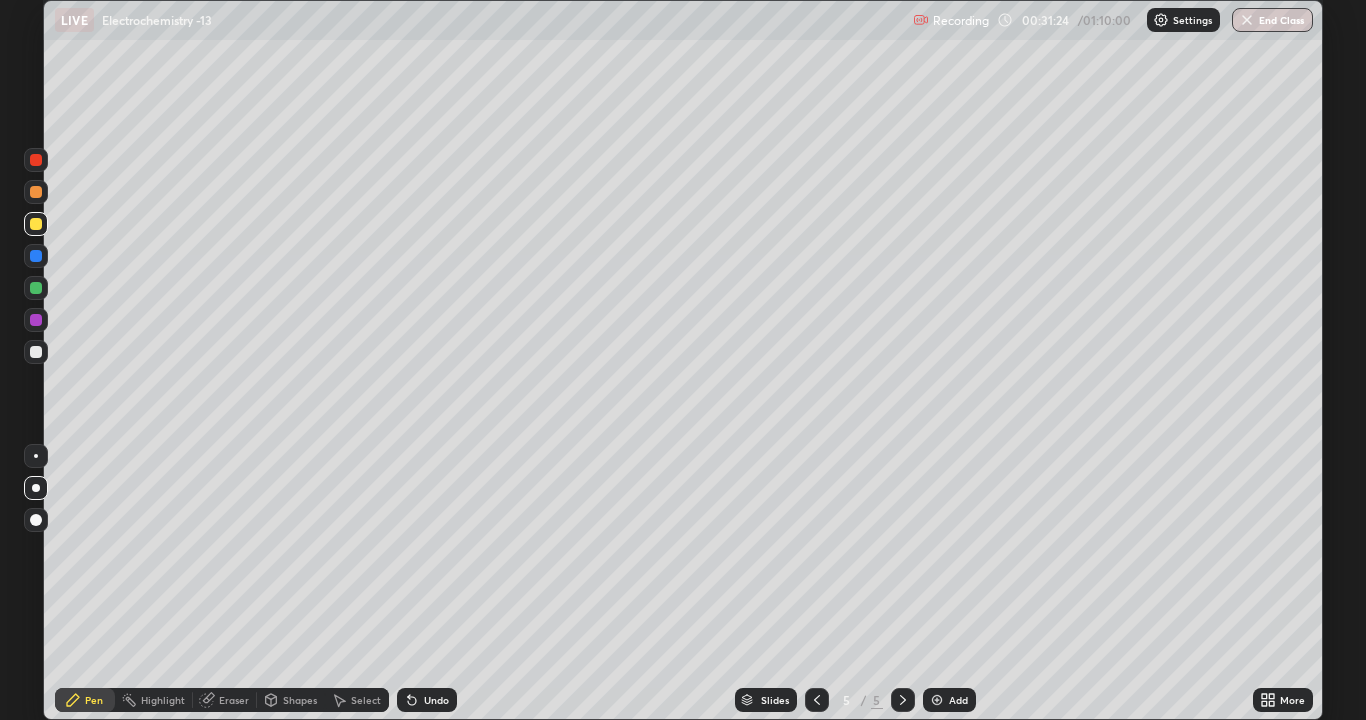 click at bounding box center (36, 352) 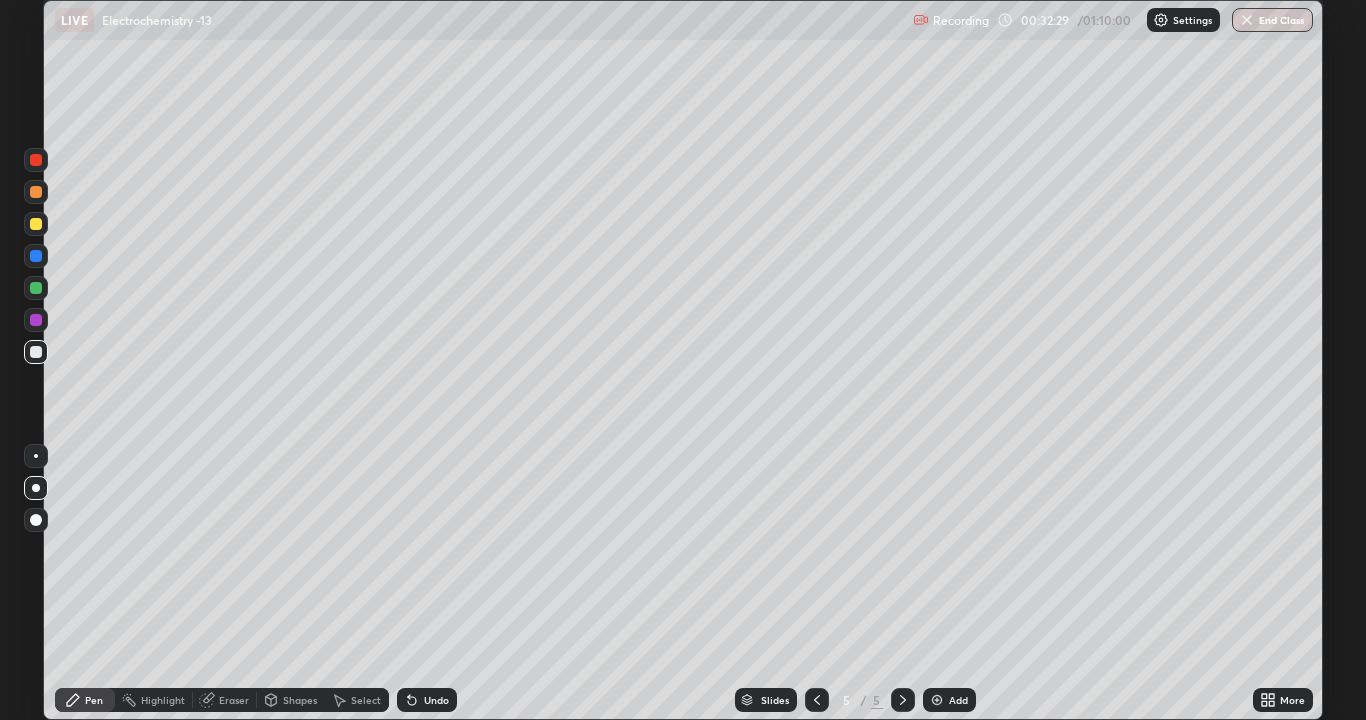 click at bounding box center [36, 192] 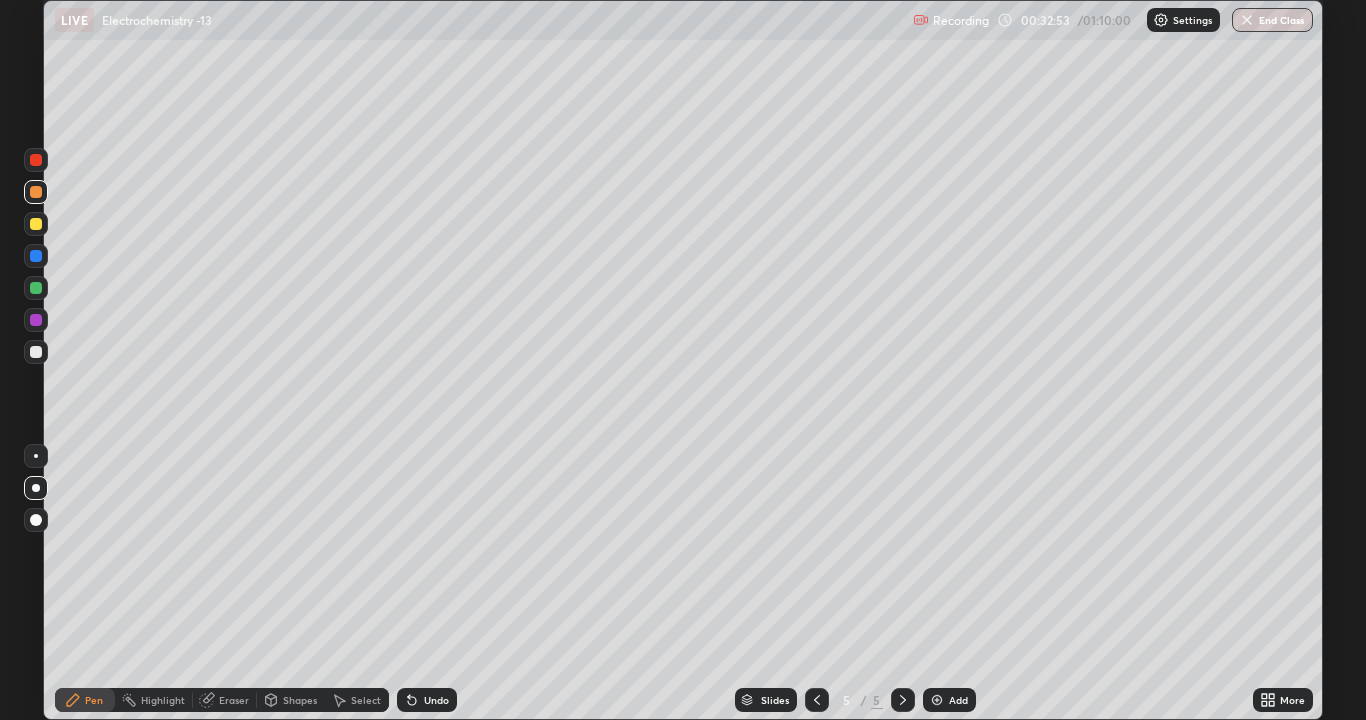 click on "Undo" at bounding box center (436, 700) 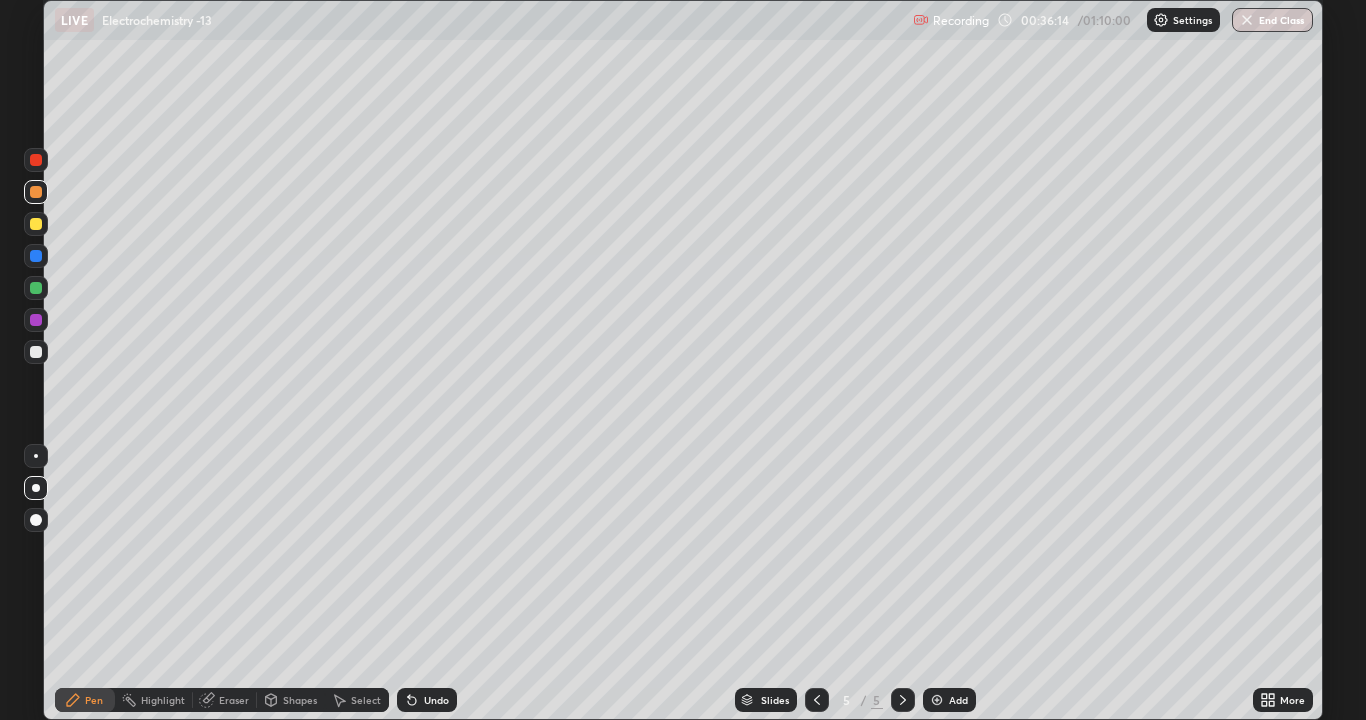 click 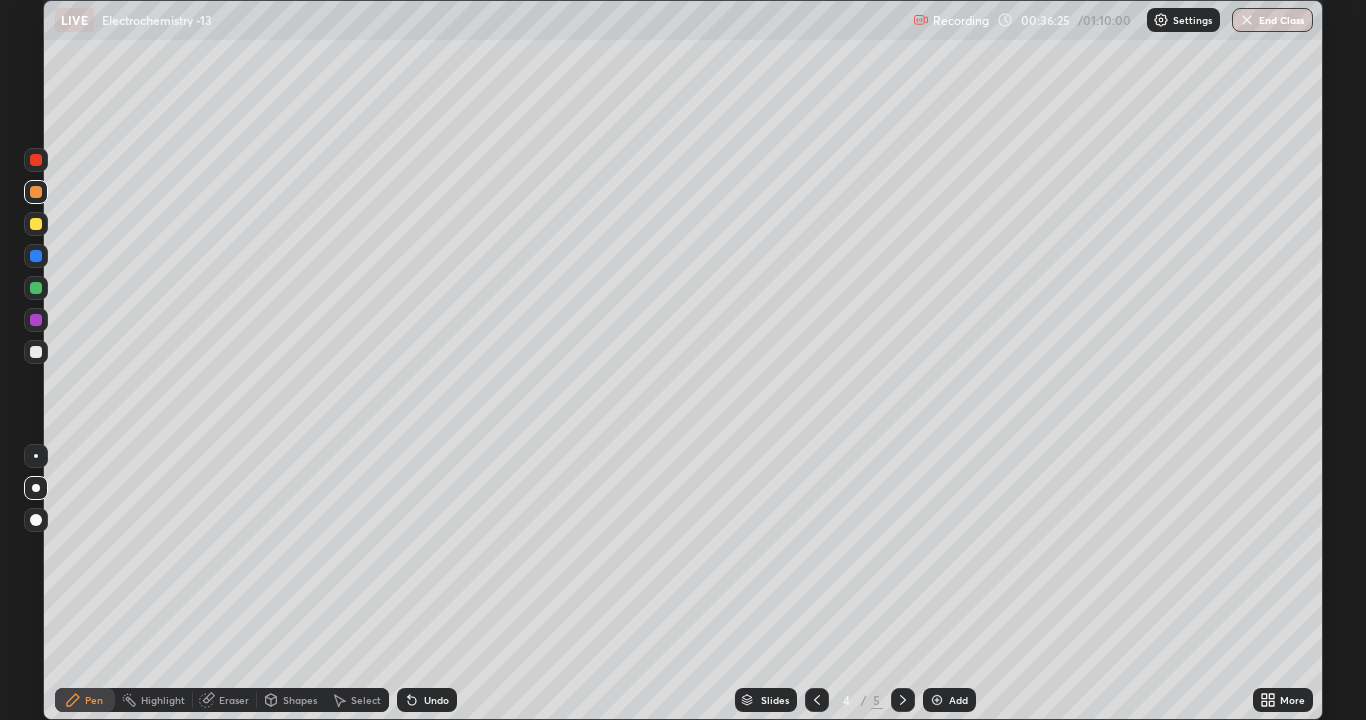 click 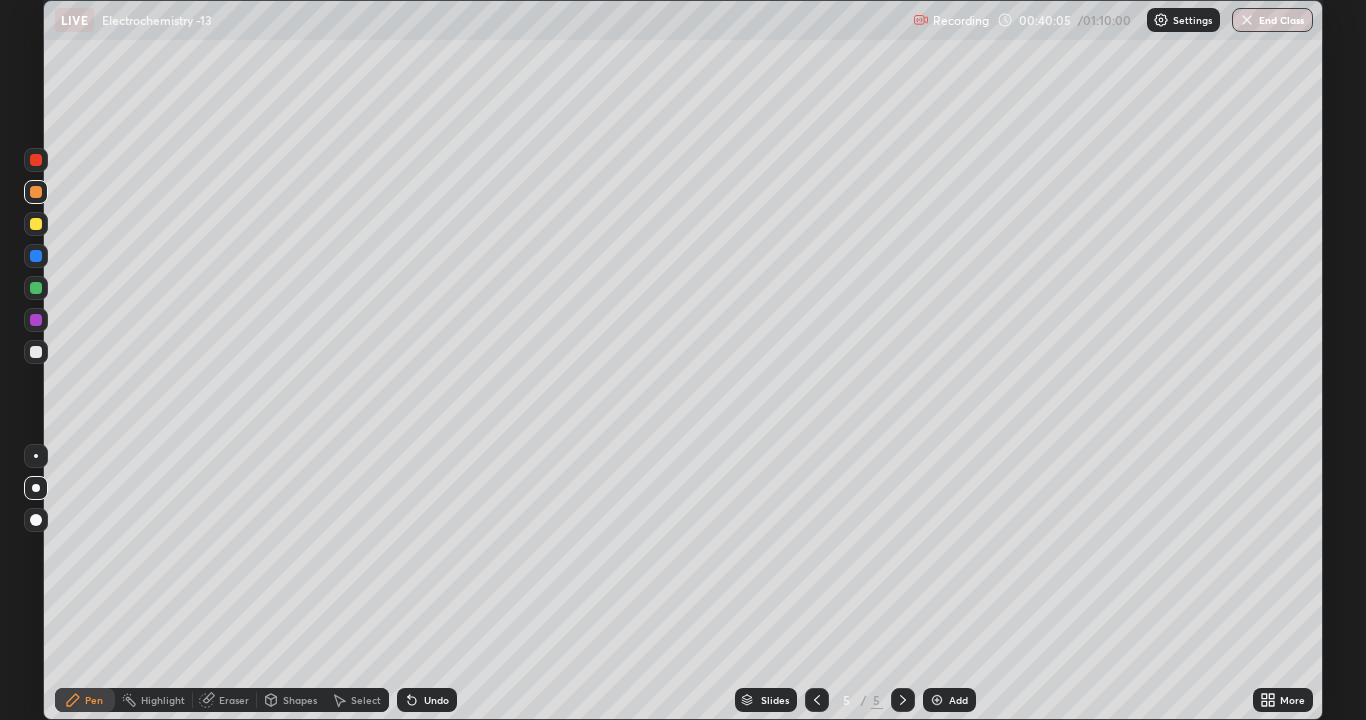 click at bounding box center [937, 700] 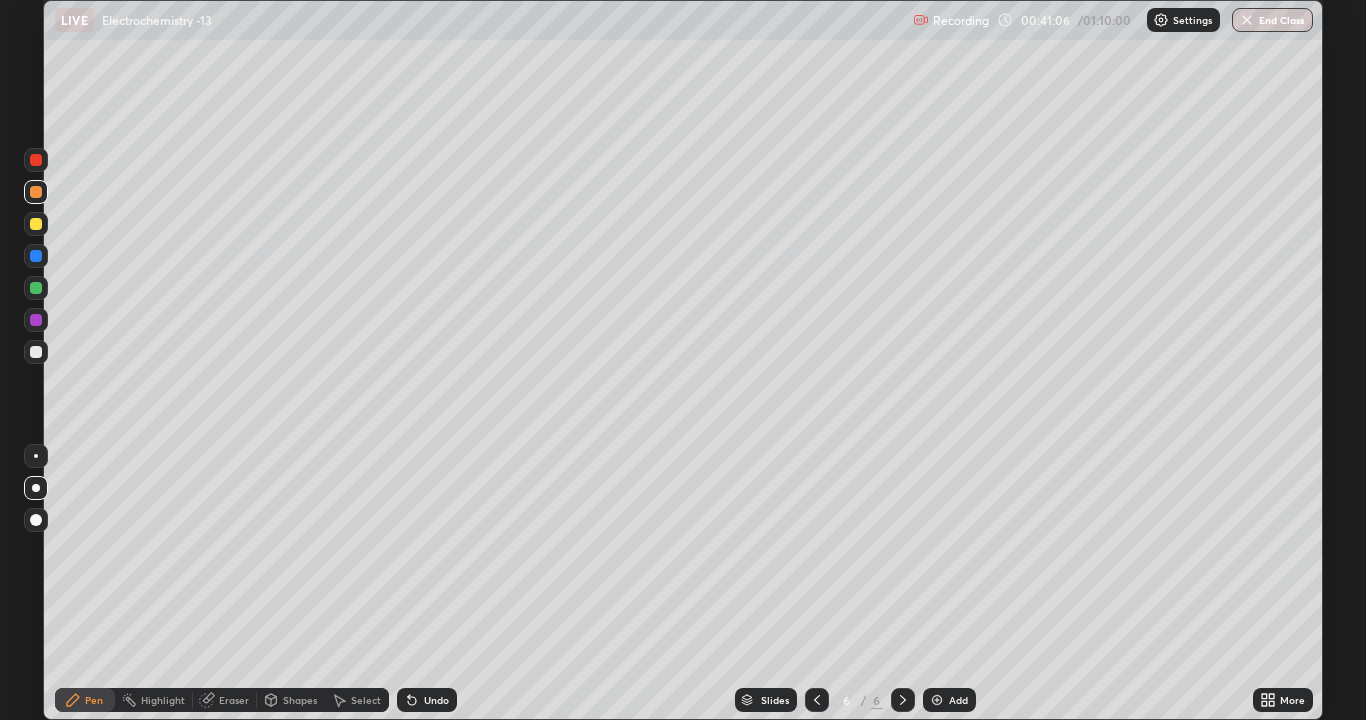 click at bounding box center (36, 224) 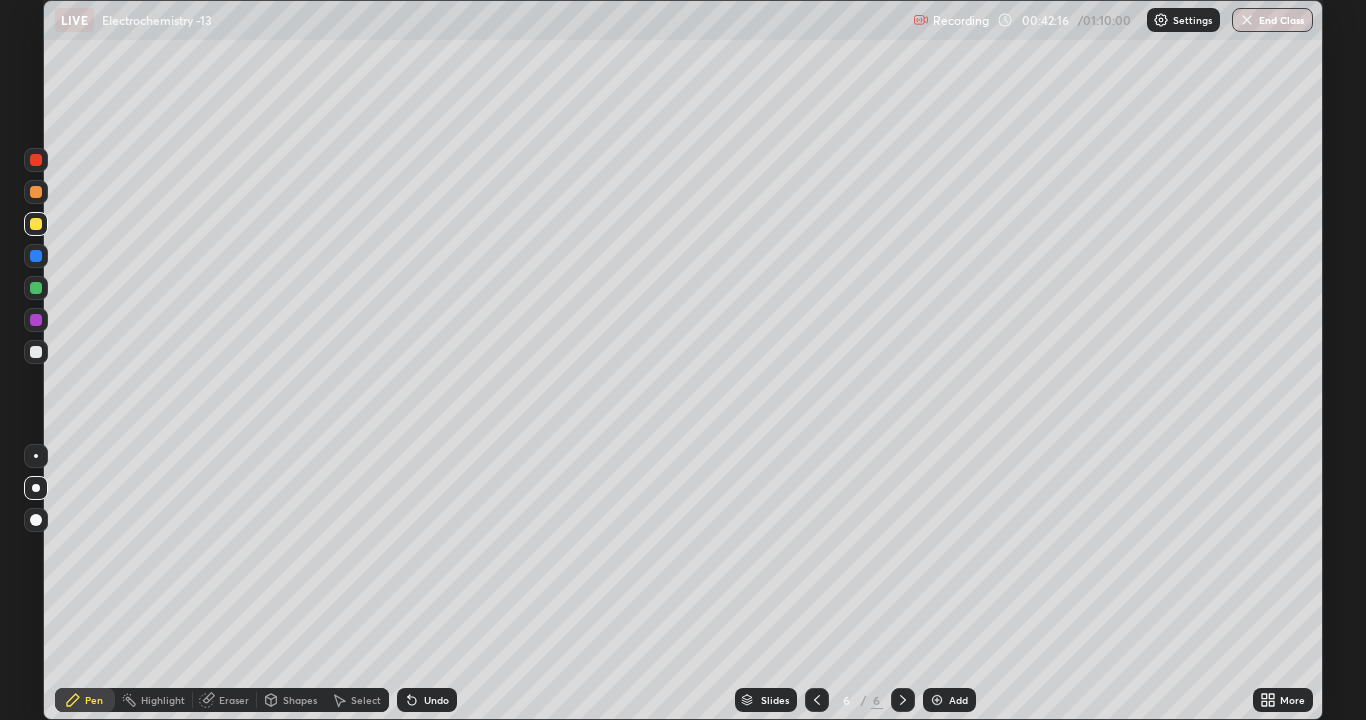 click 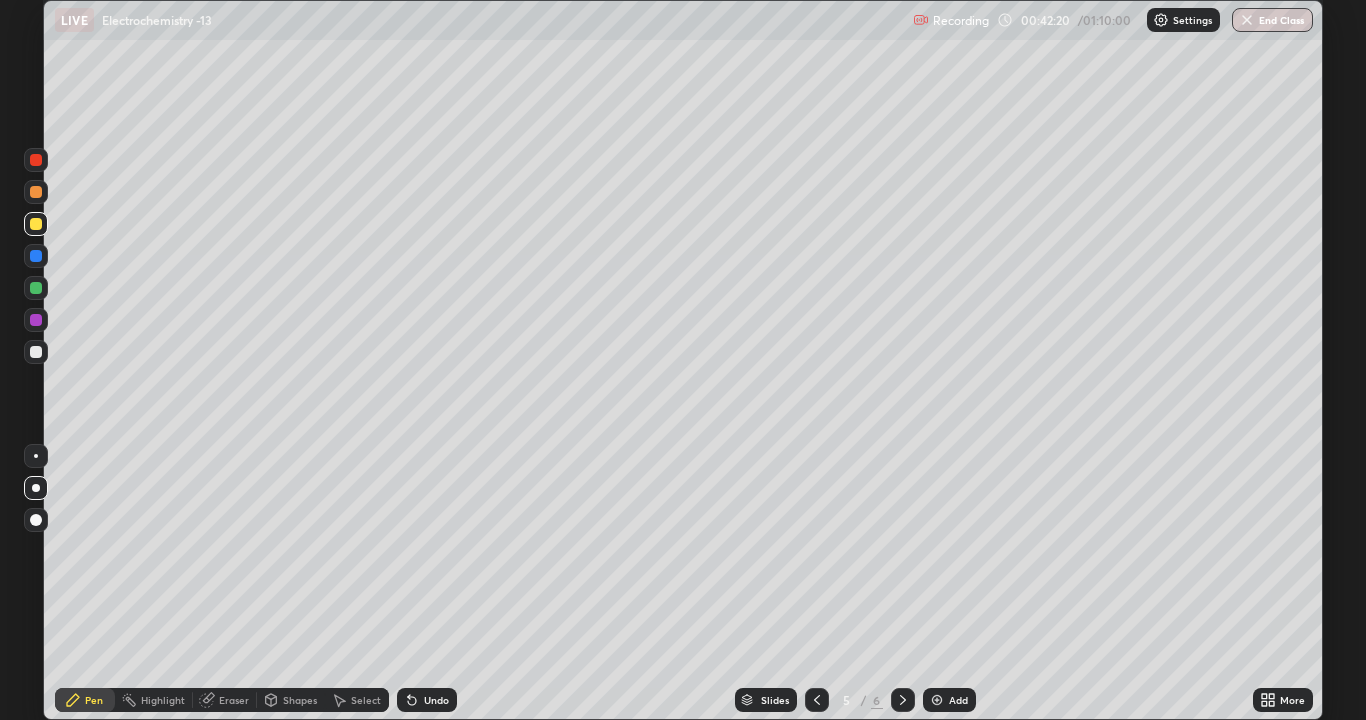 click 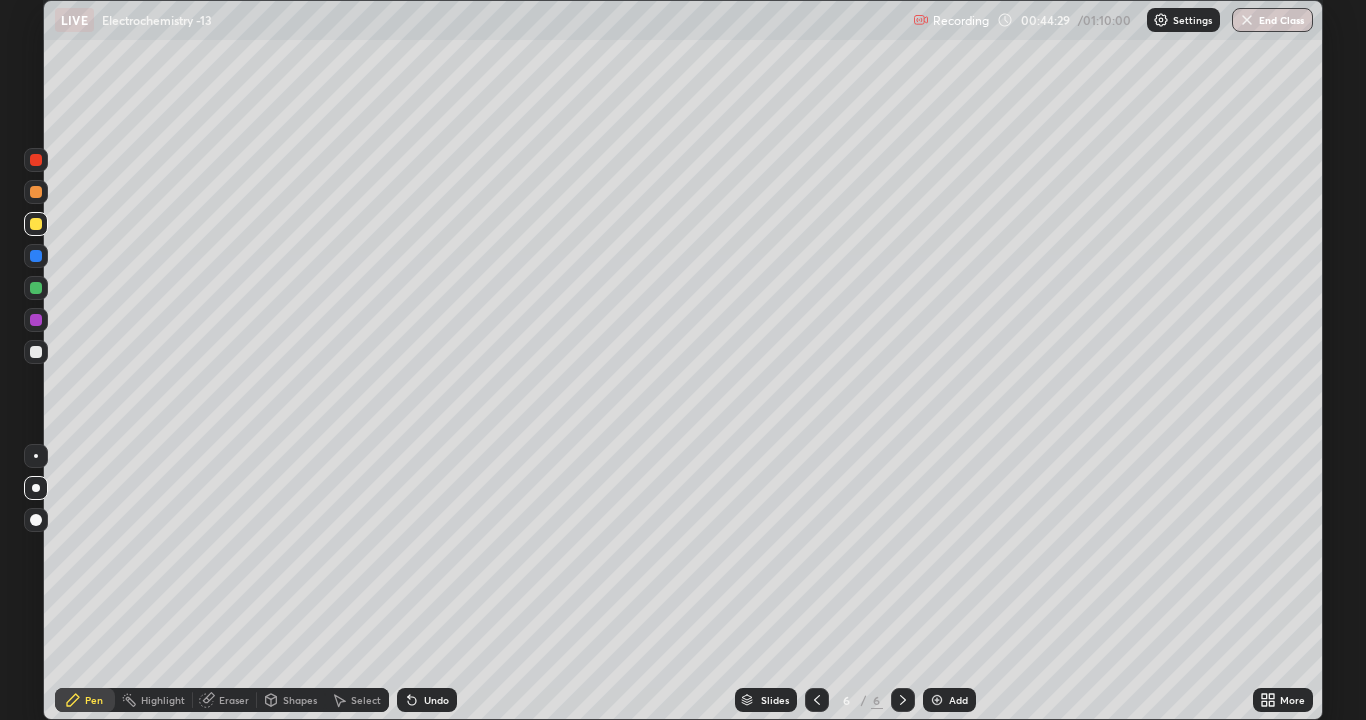 click on "Add" at bounding box center [949, 700] 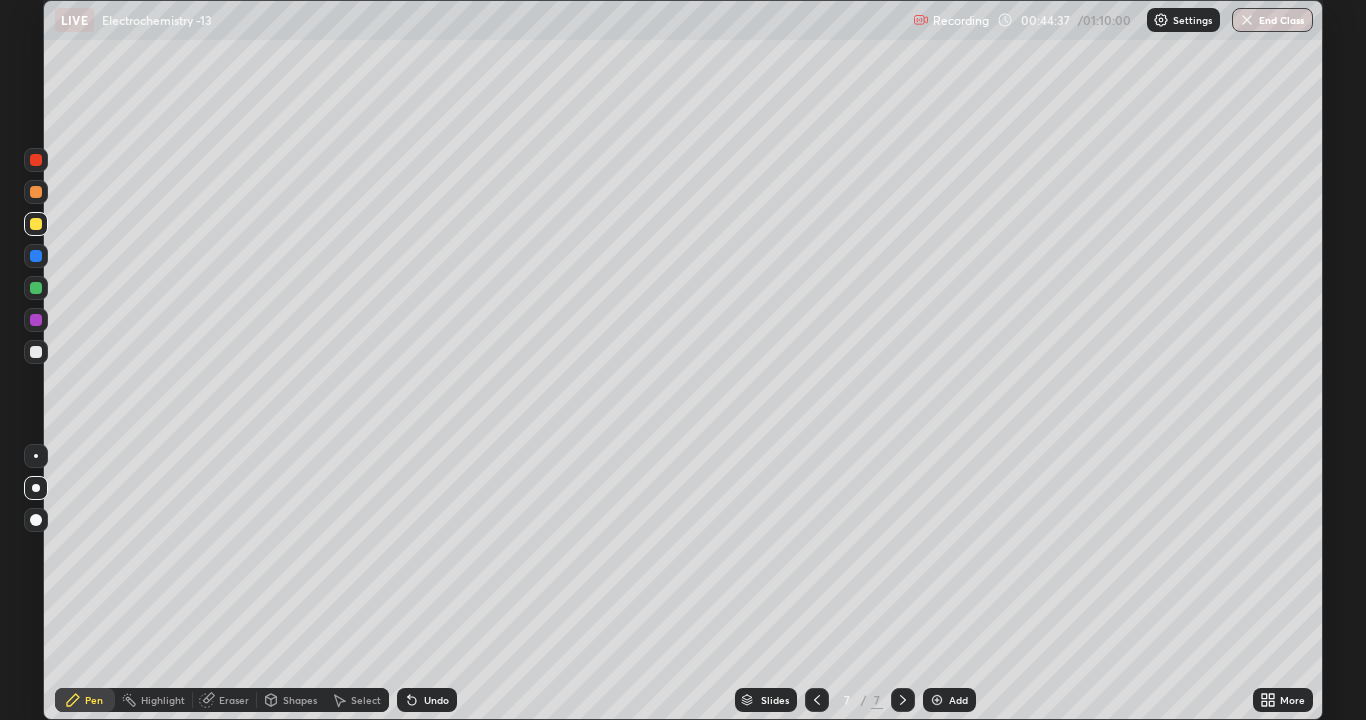 click on "Undo" at bounding box center [427, 700] 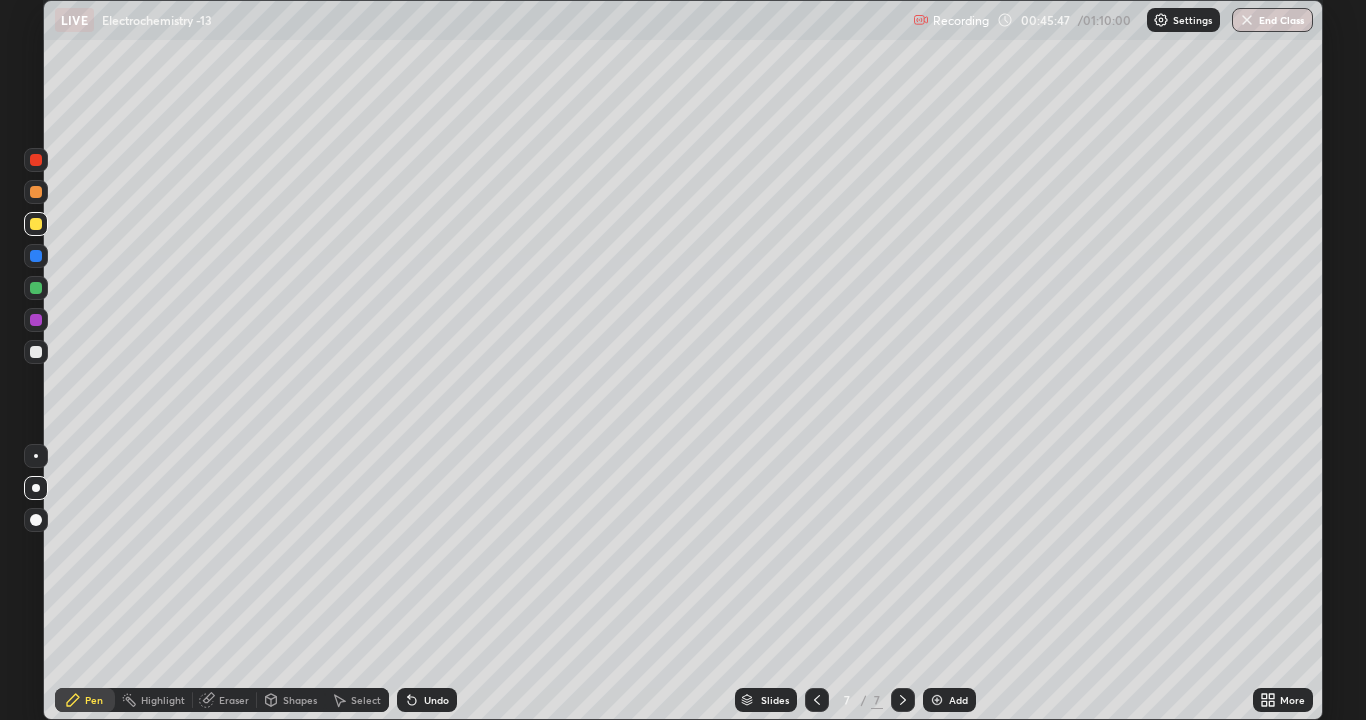 click at bounding box center (36, 352) 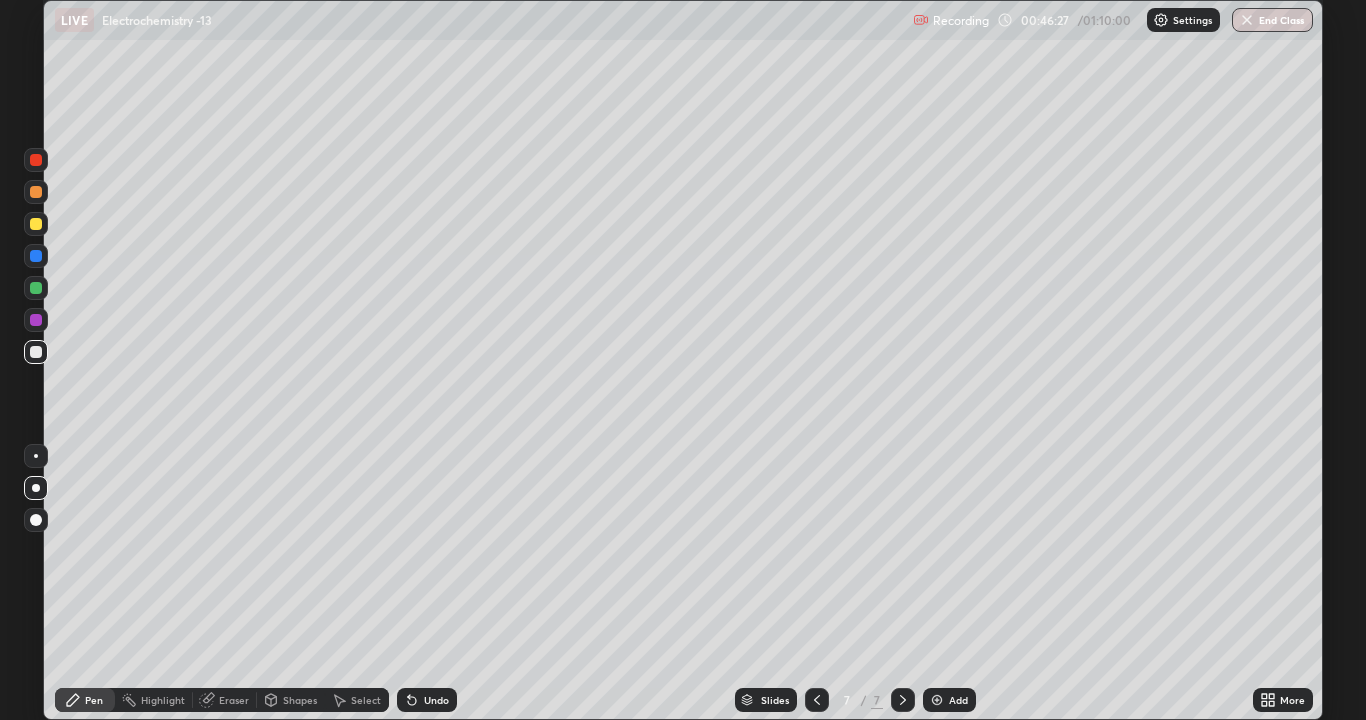 click on "Add" at bounding box center [958, 700] 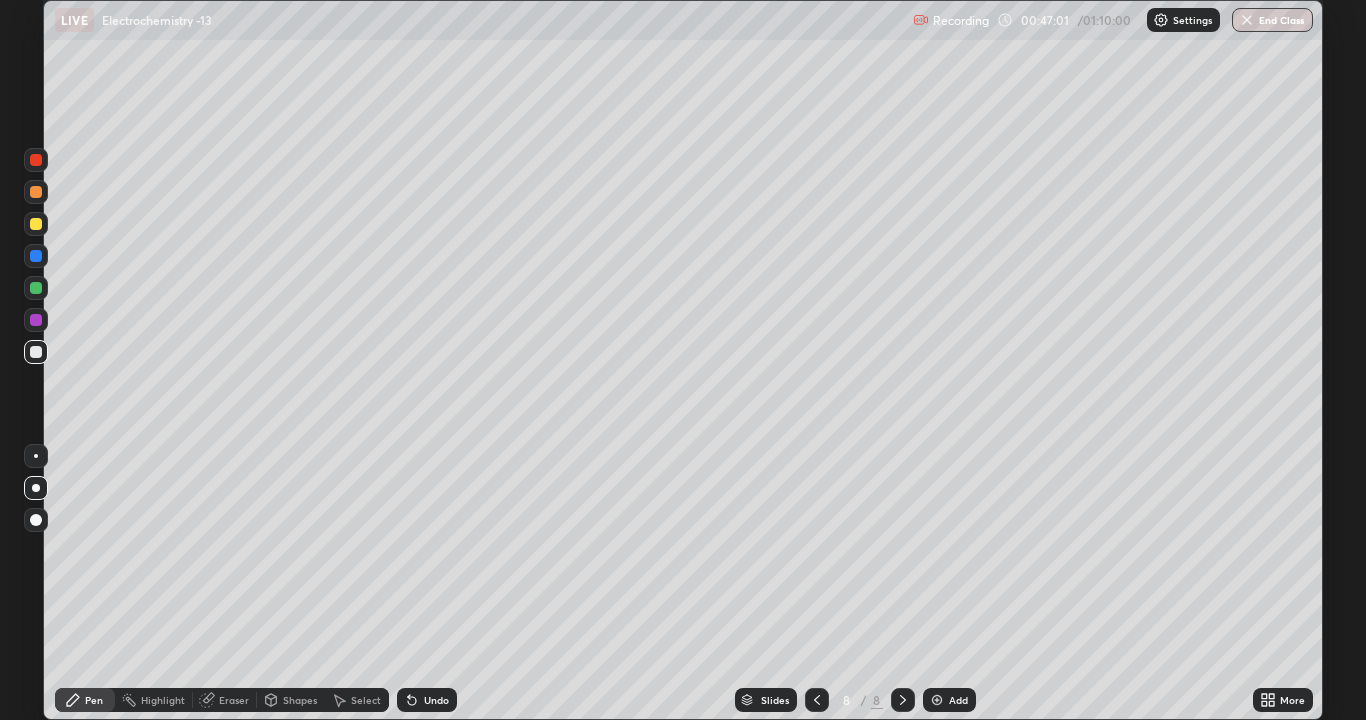 click at bounding box center [36, 224] 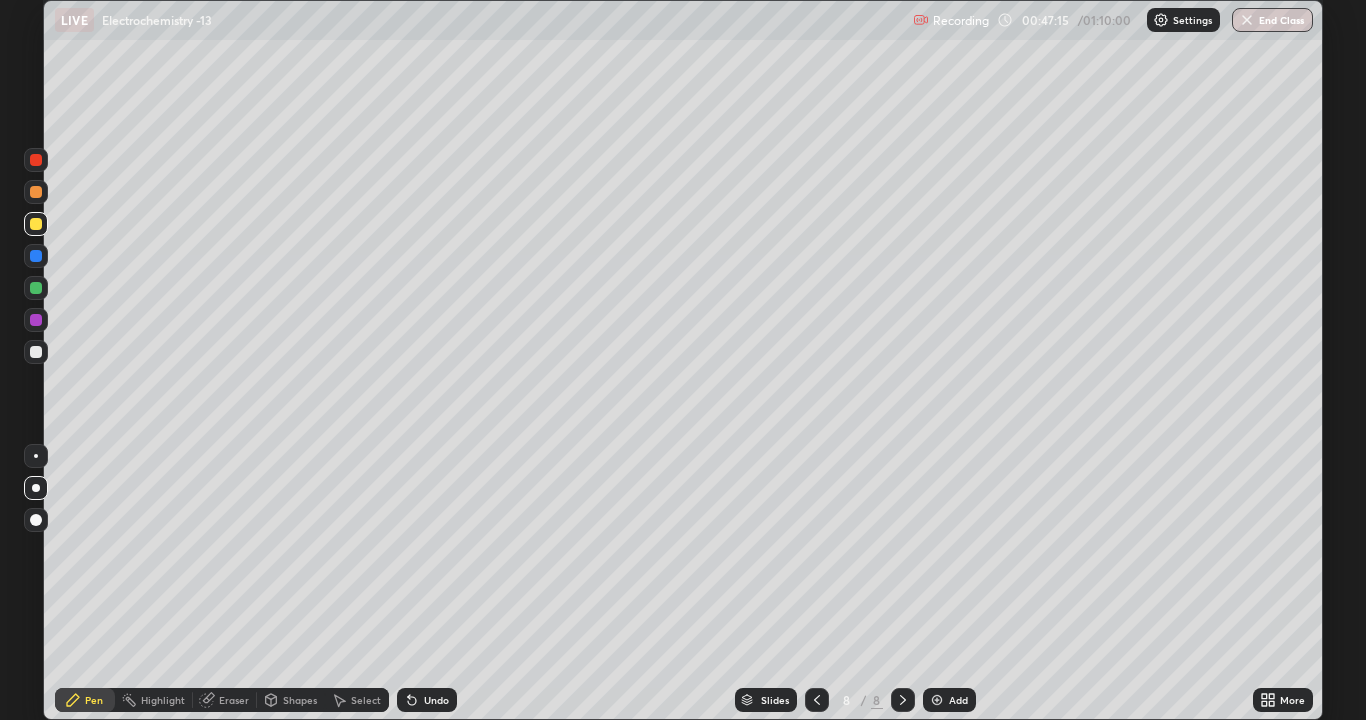 click on "Undo" at bounding box center (423, 700) 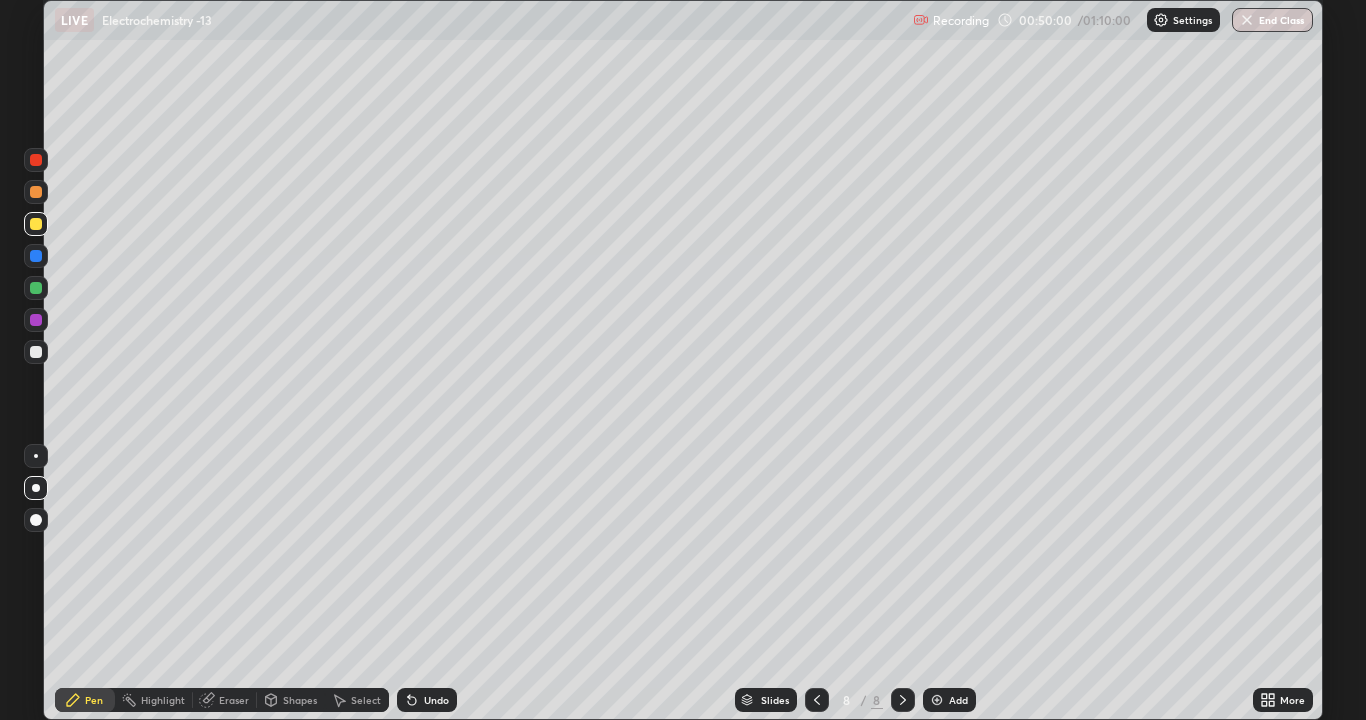 click 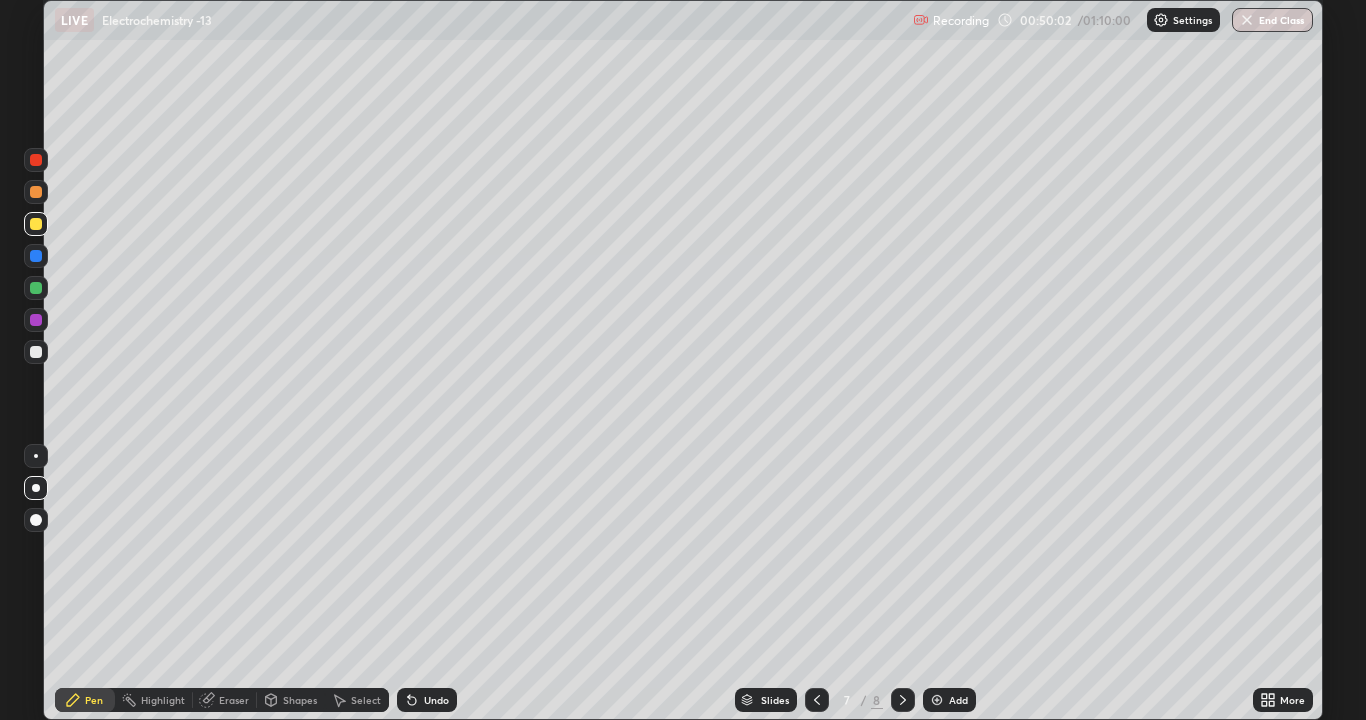 click at bounding box center [36, 352] 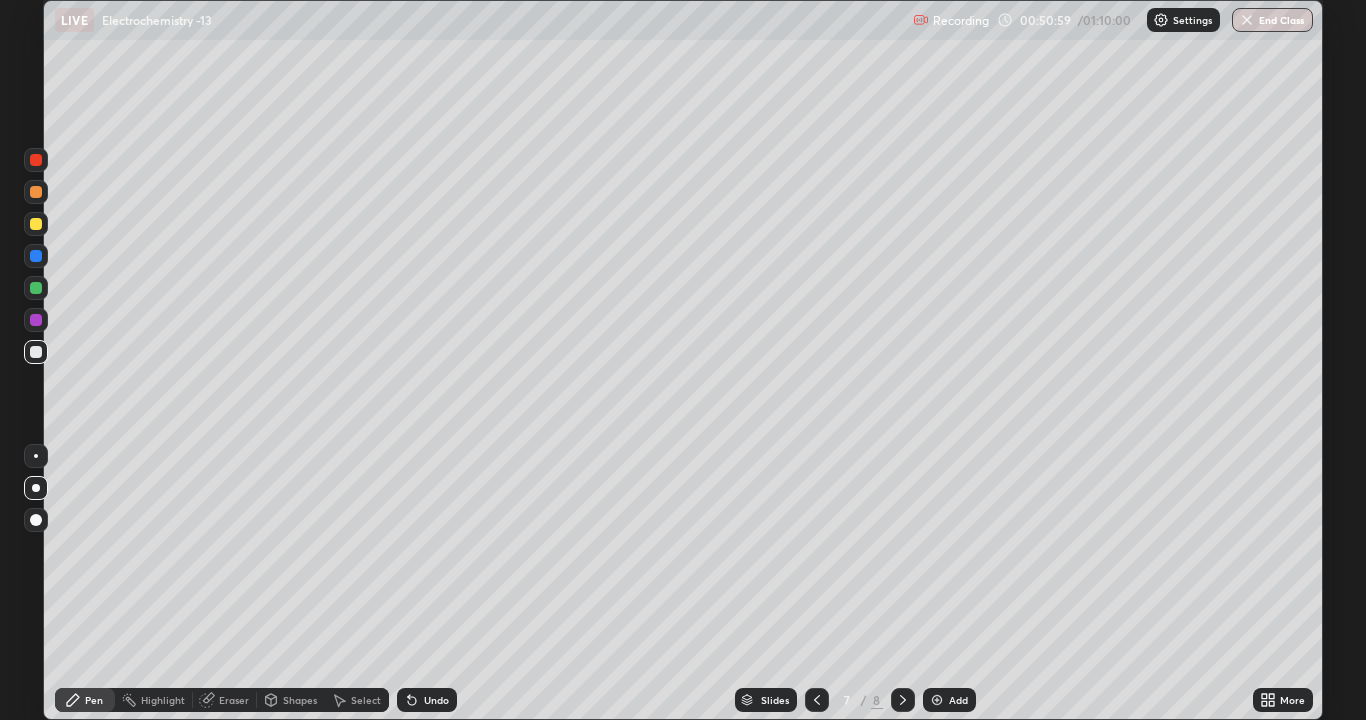 click at bounding box center [36, 288] 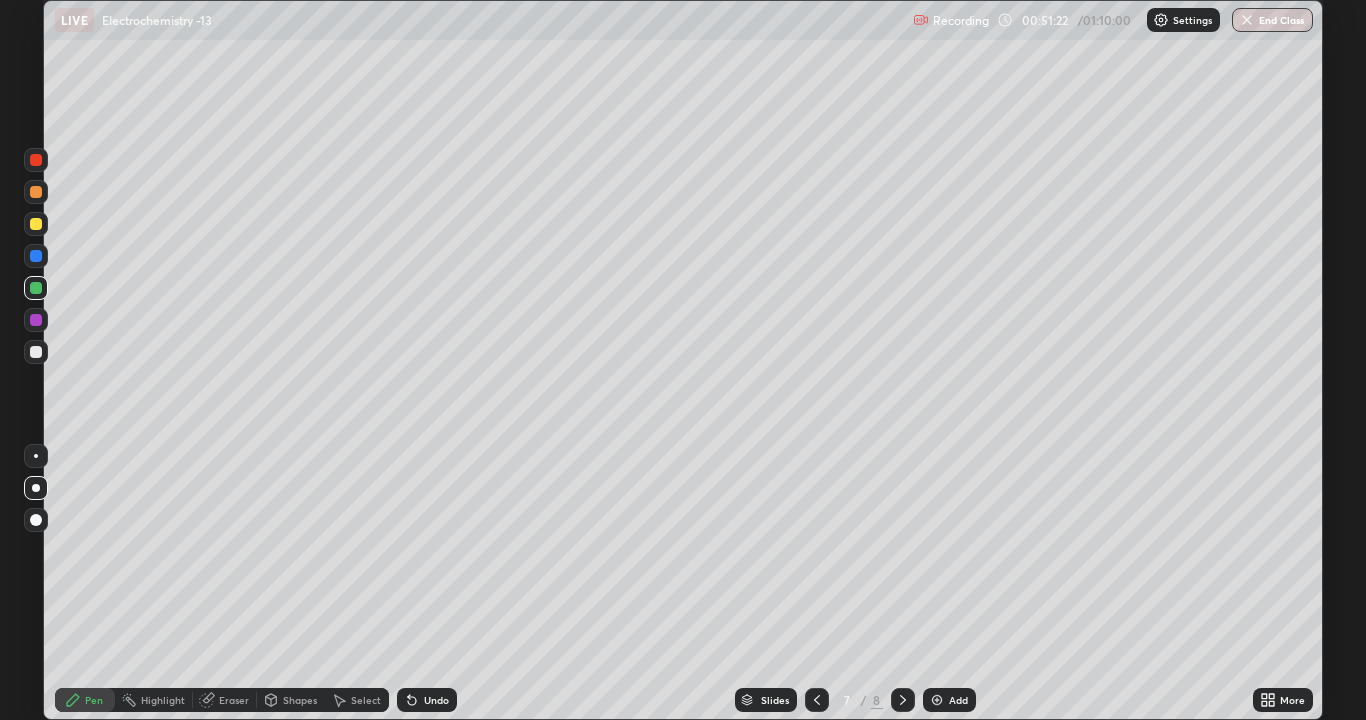 click 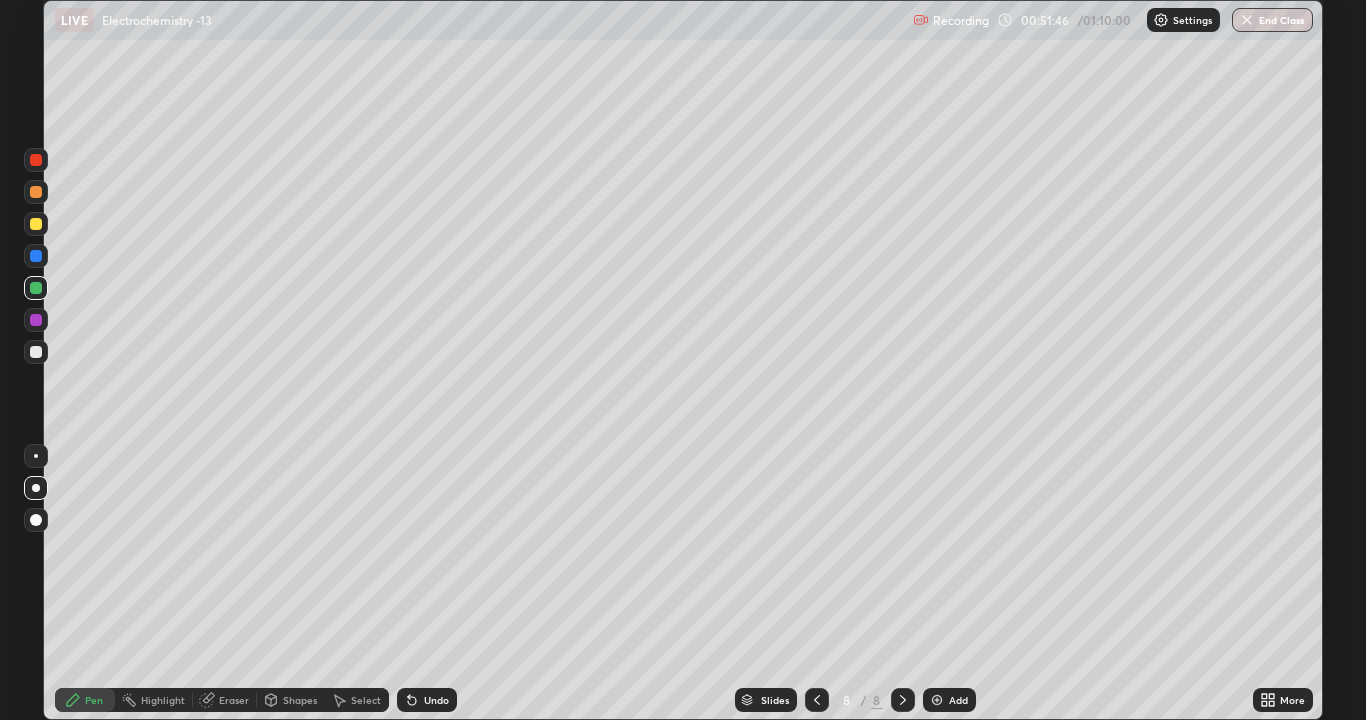 click at bounding box center (36, 224) 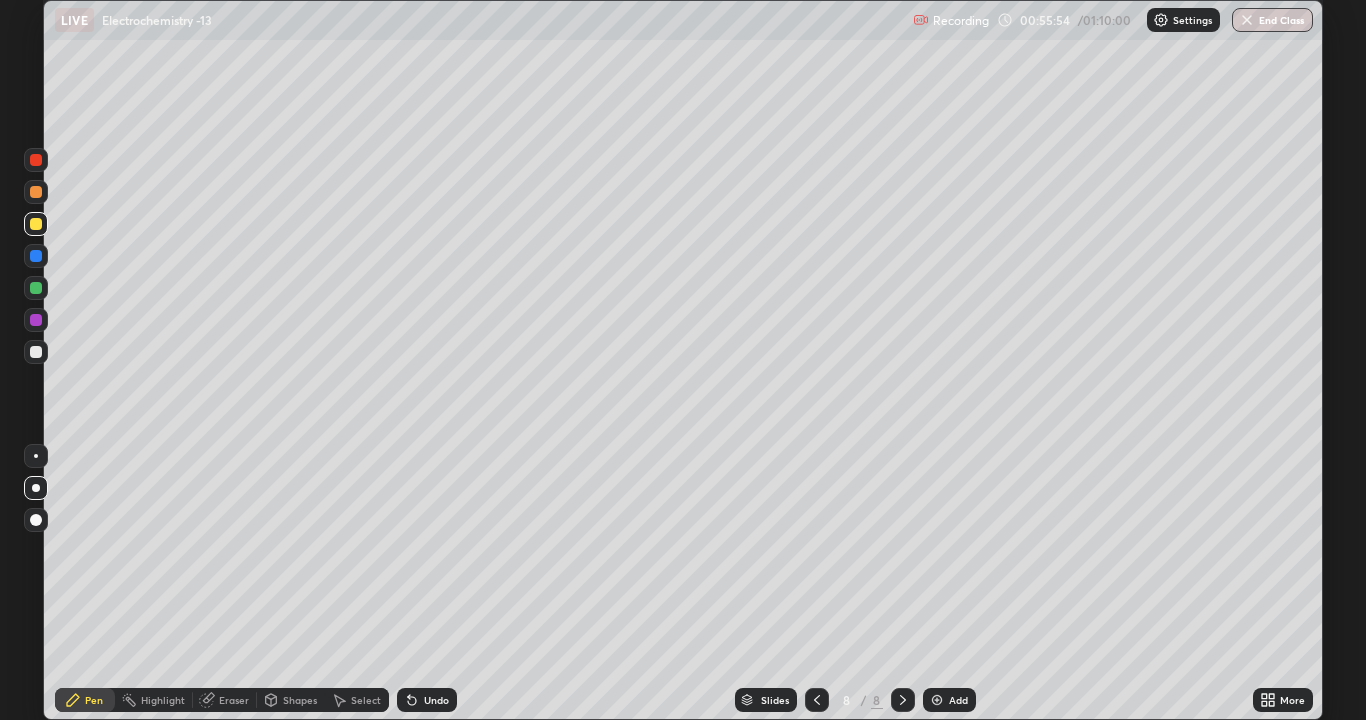 click 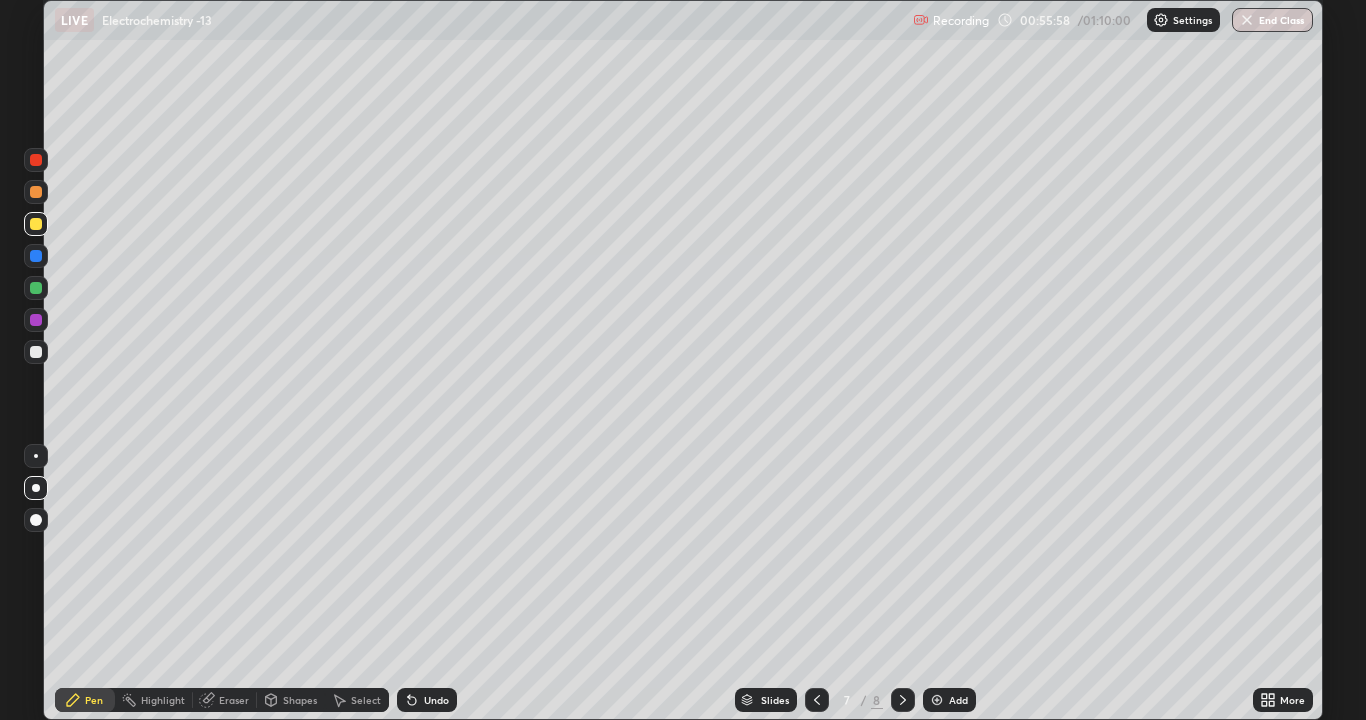 click at bounding box center (36, 288) 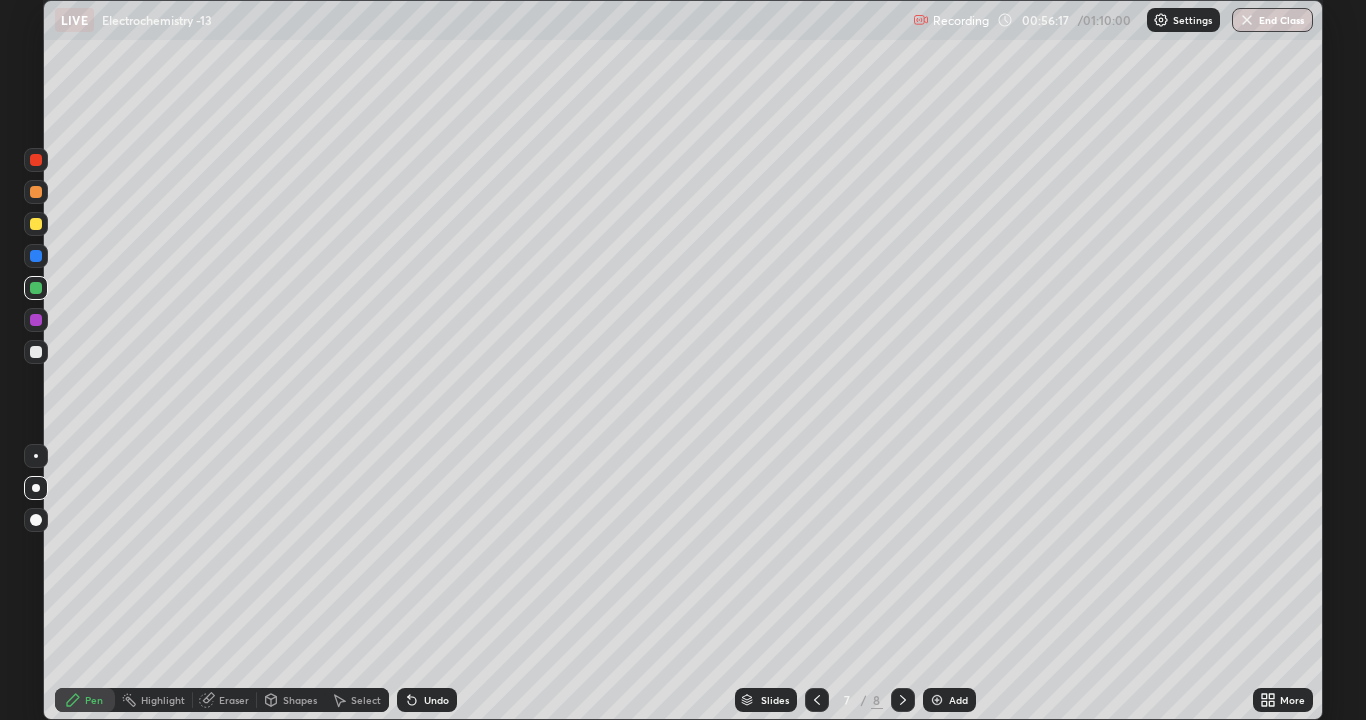 click 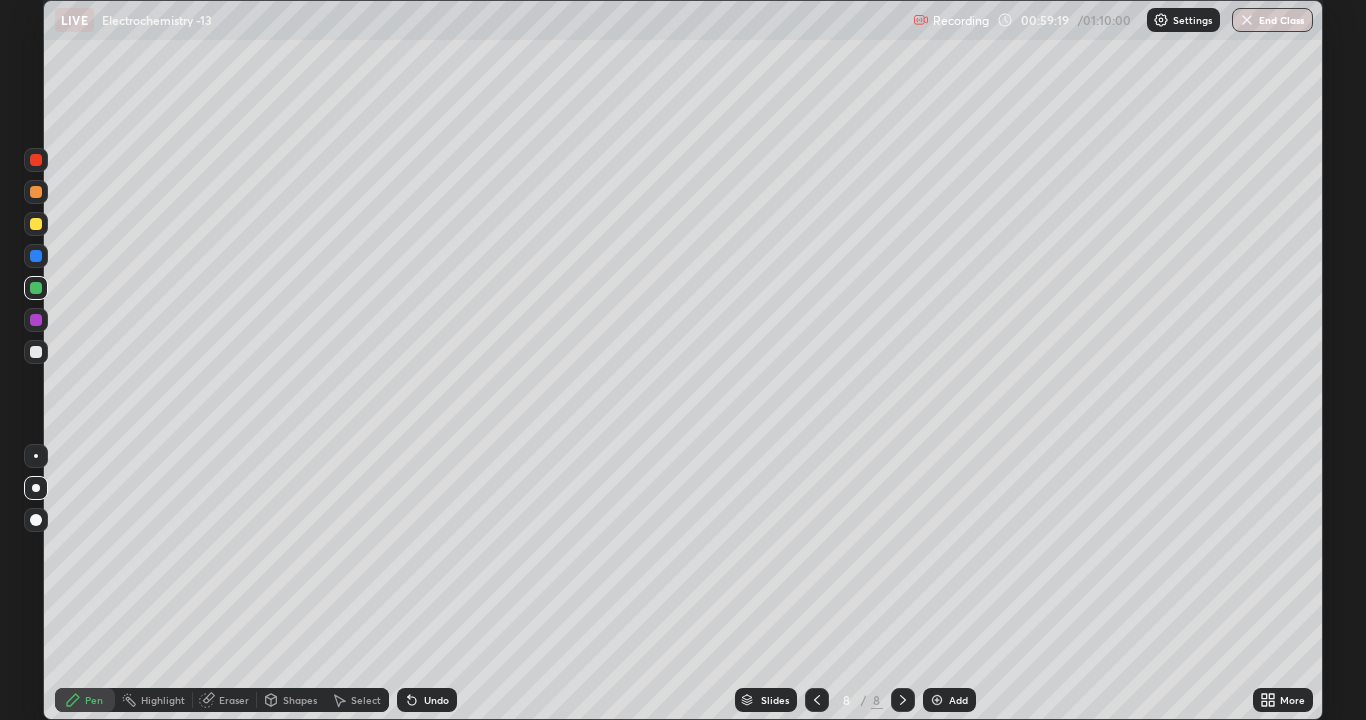 click 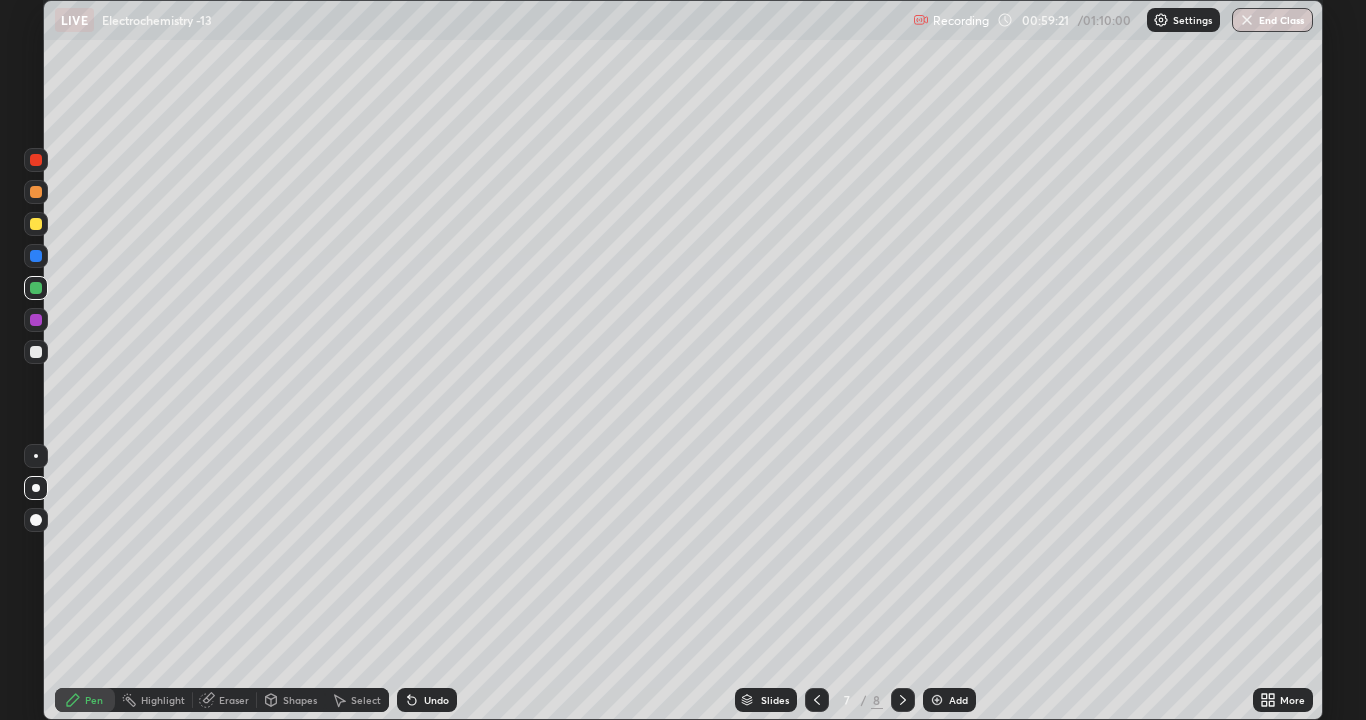 click at bounding box center (36, 352) 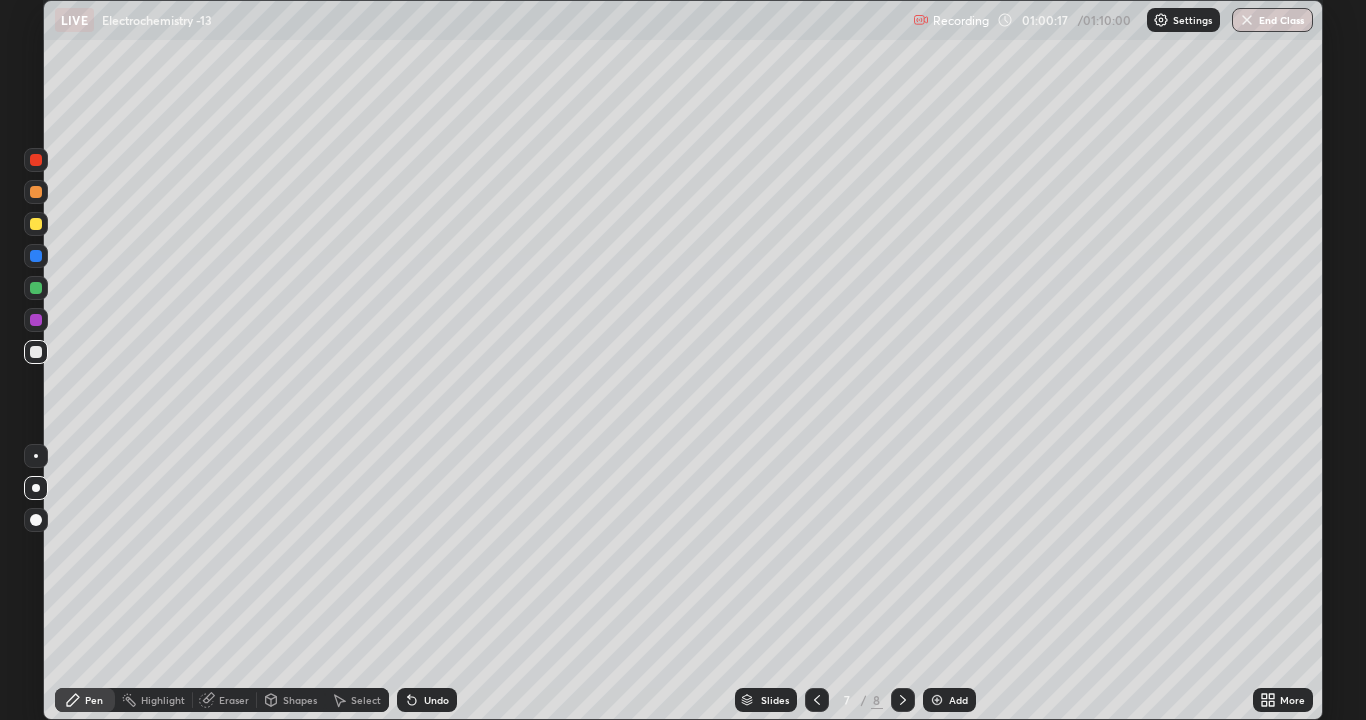 click 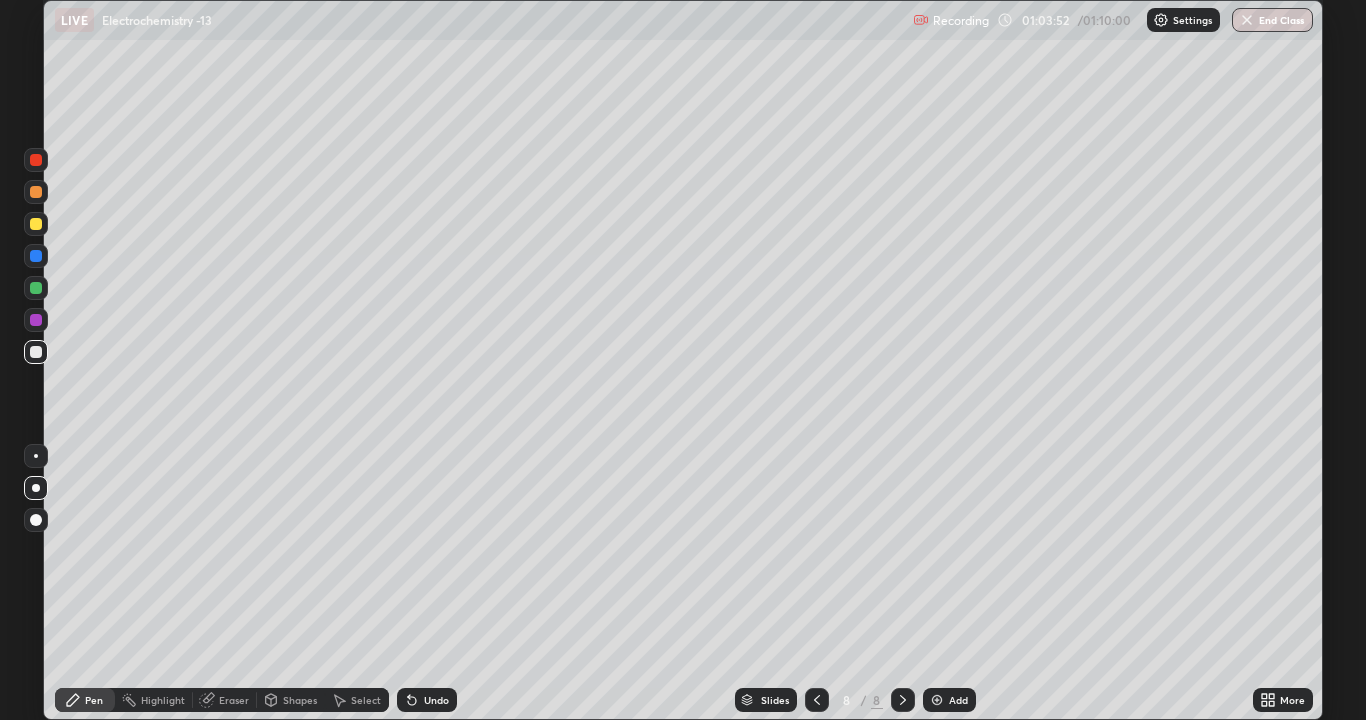 click on "Add" at bounding box center (949, 700) 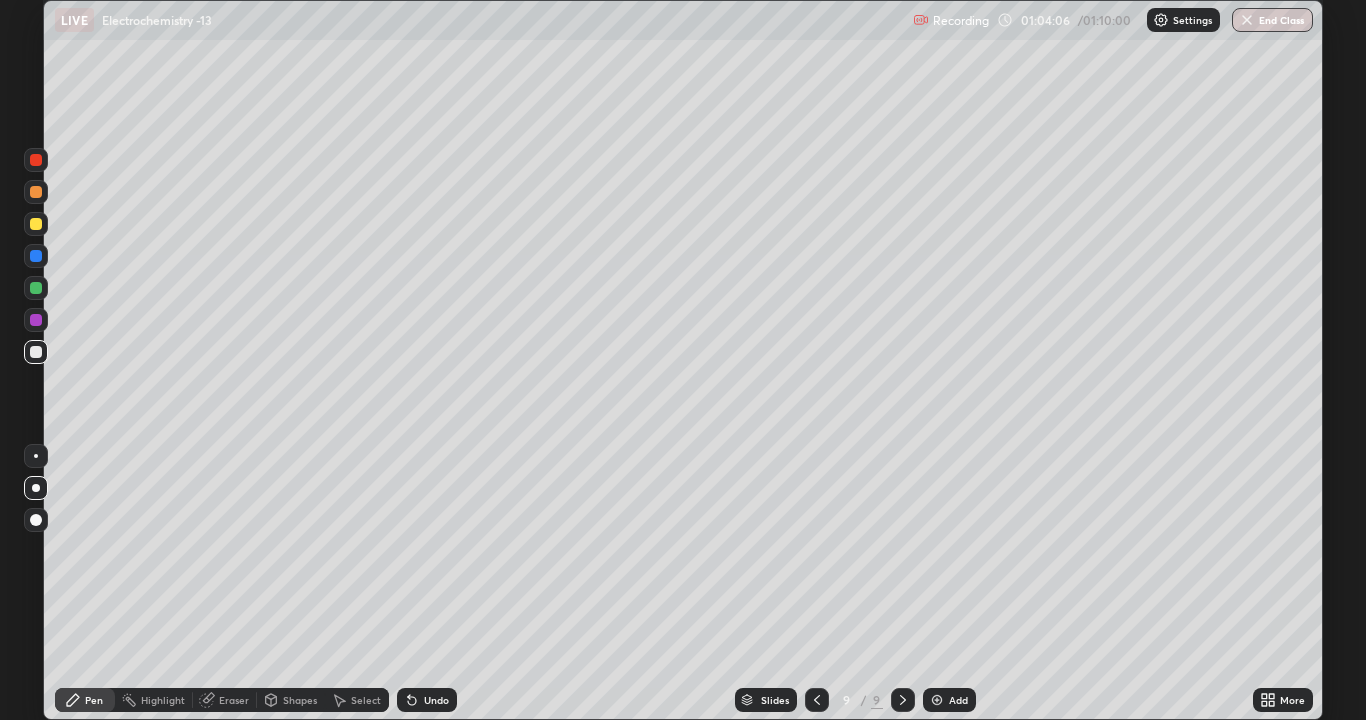 click at bounding box center [36, 224] 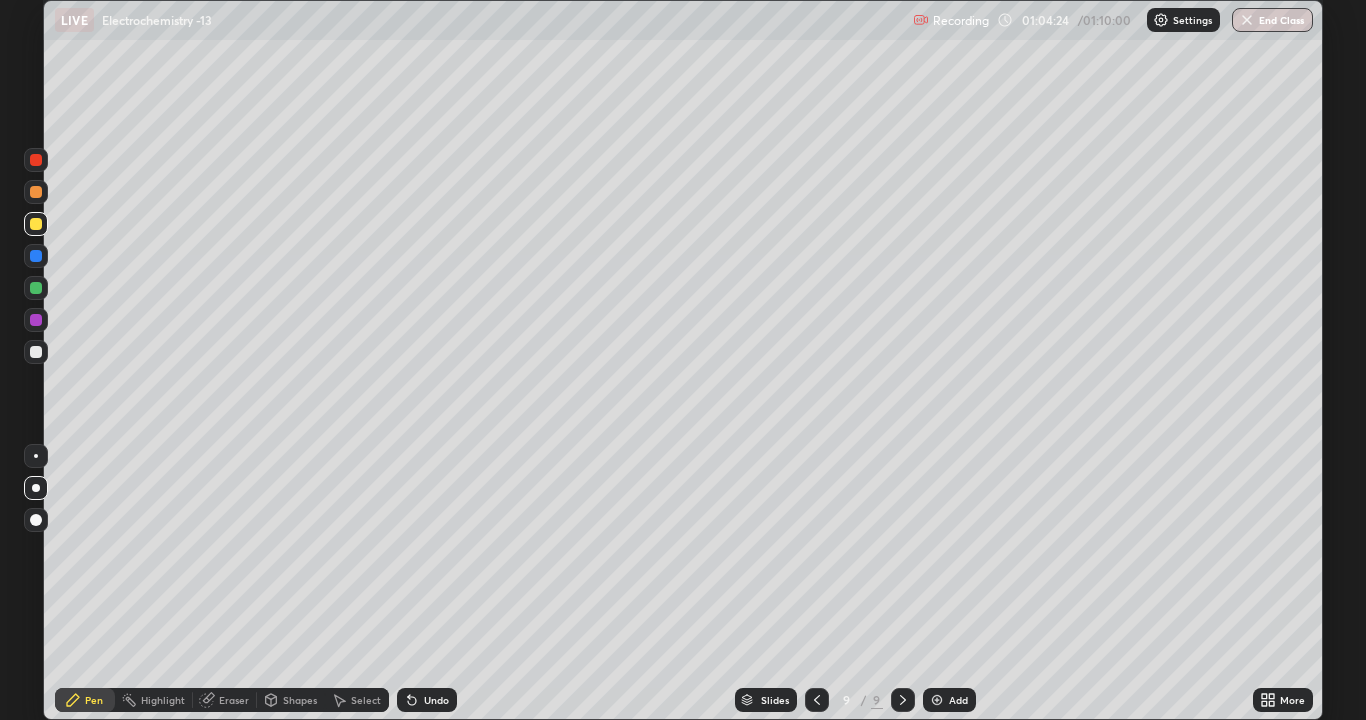 click 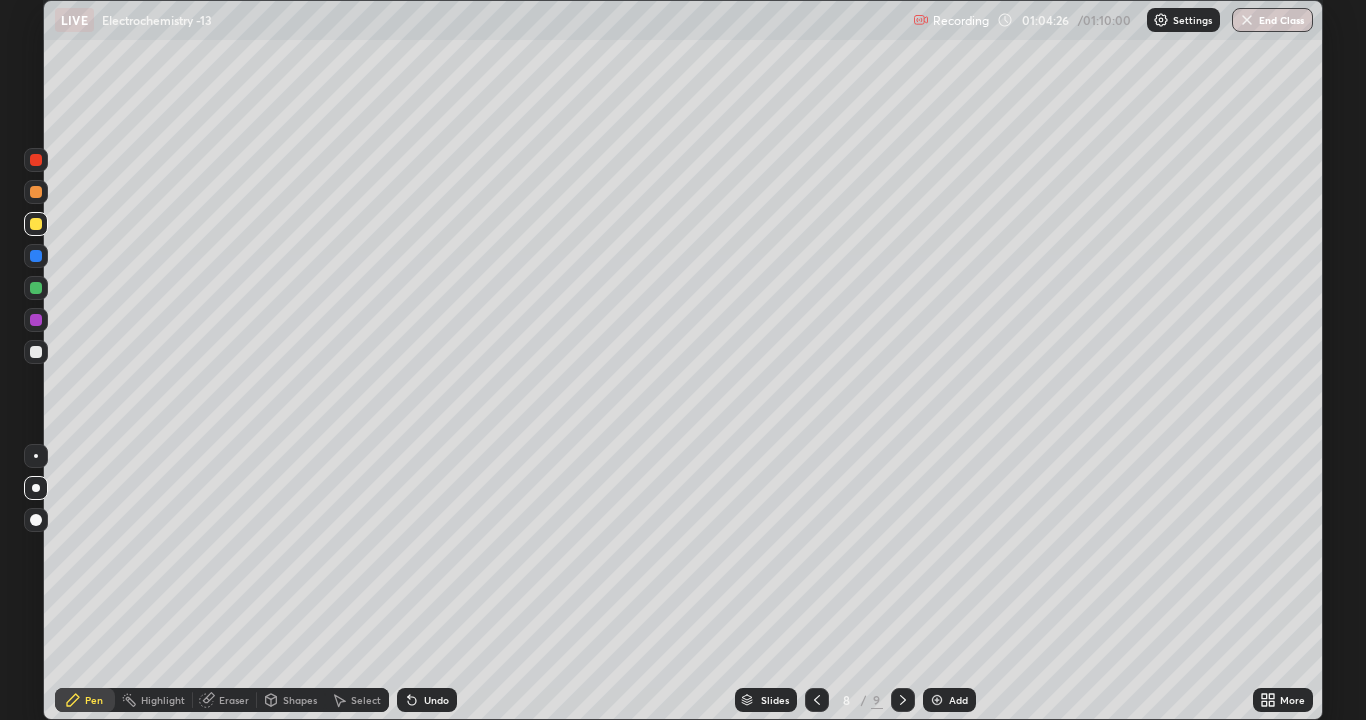 click 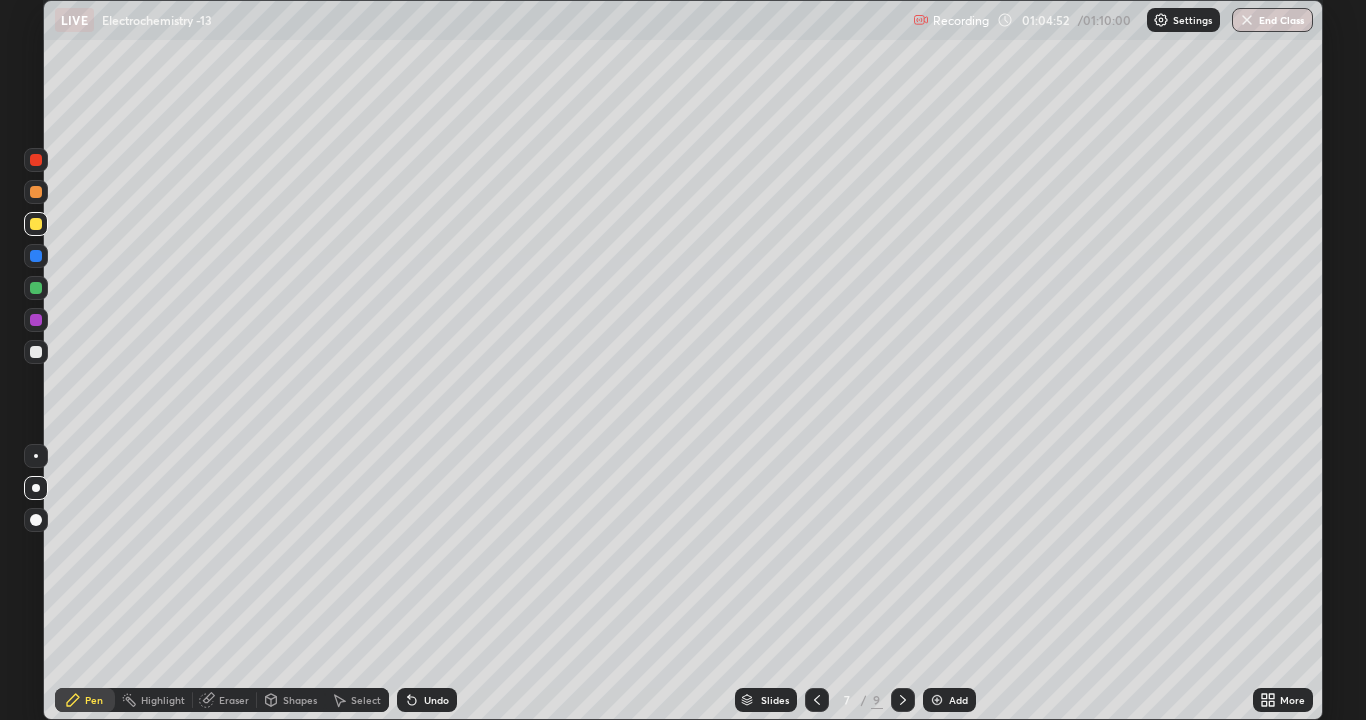 click on "Undo" at bounding box center [427, 700] 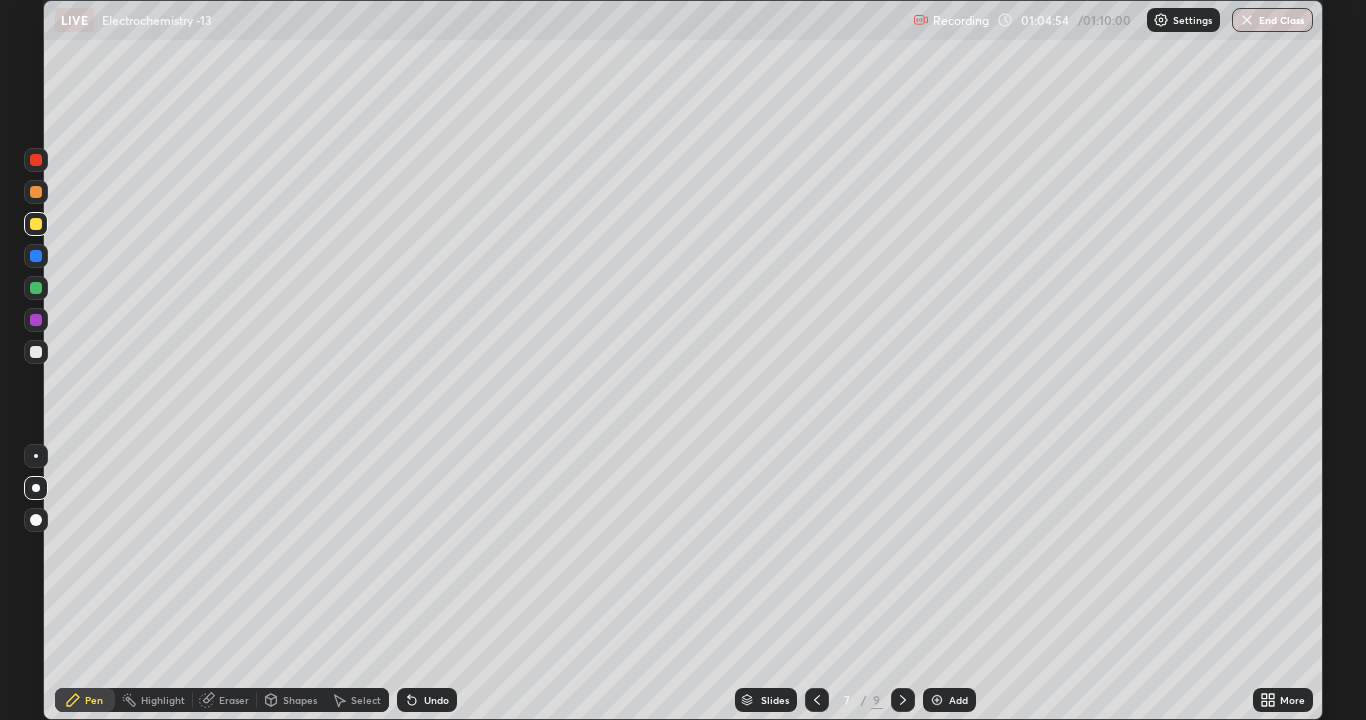 click at bounding box center [36, 352] 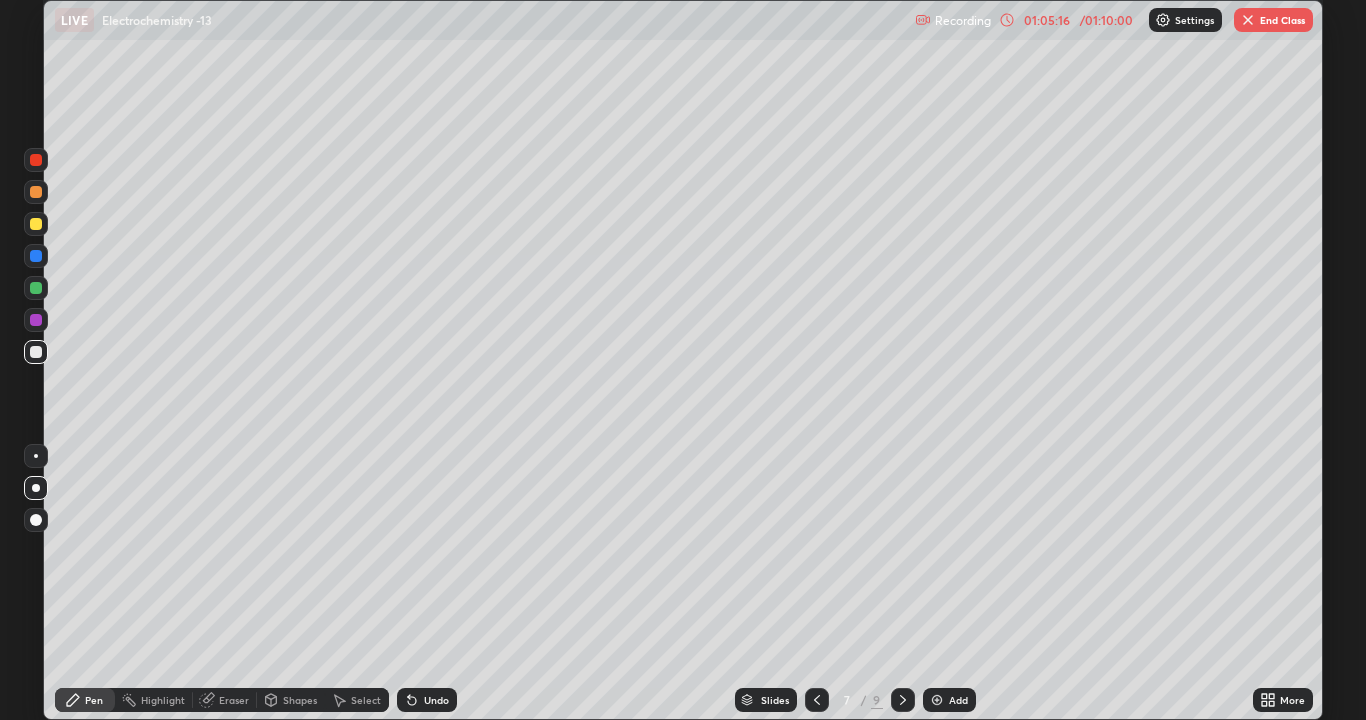 click at bounding box center [903, 700] 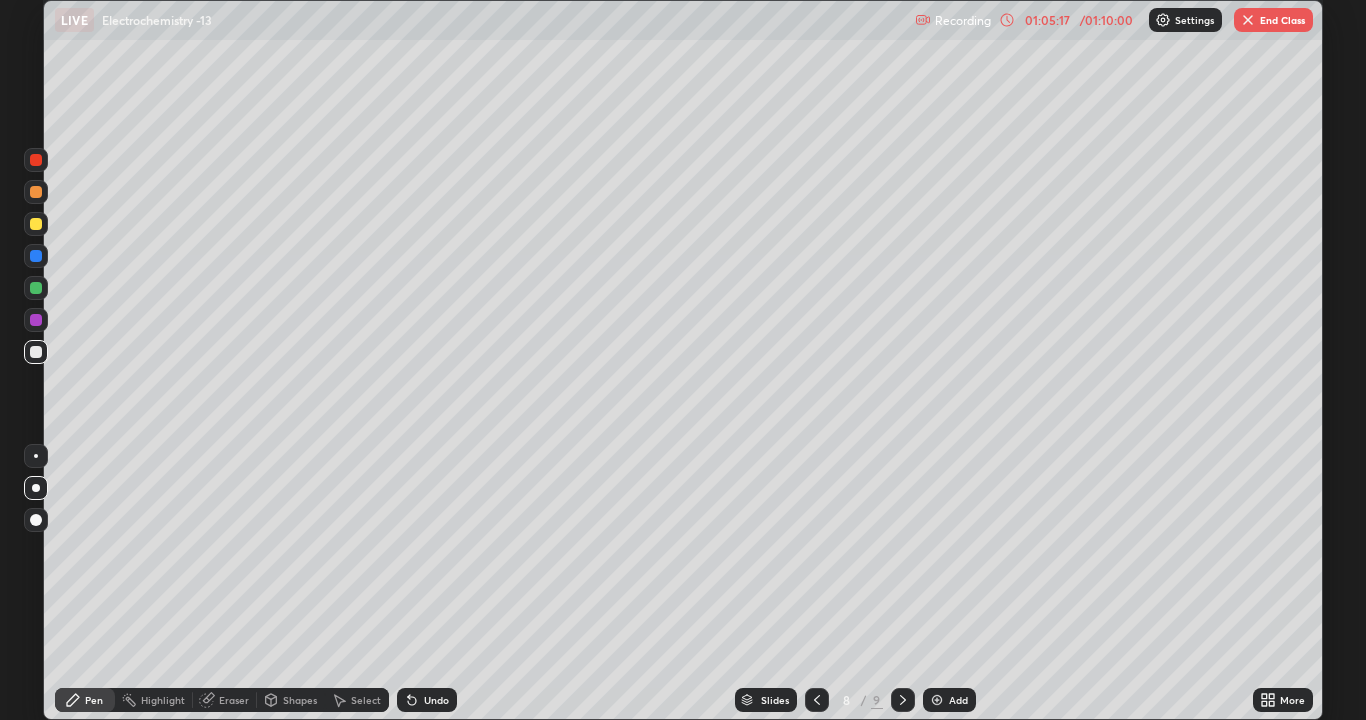 click 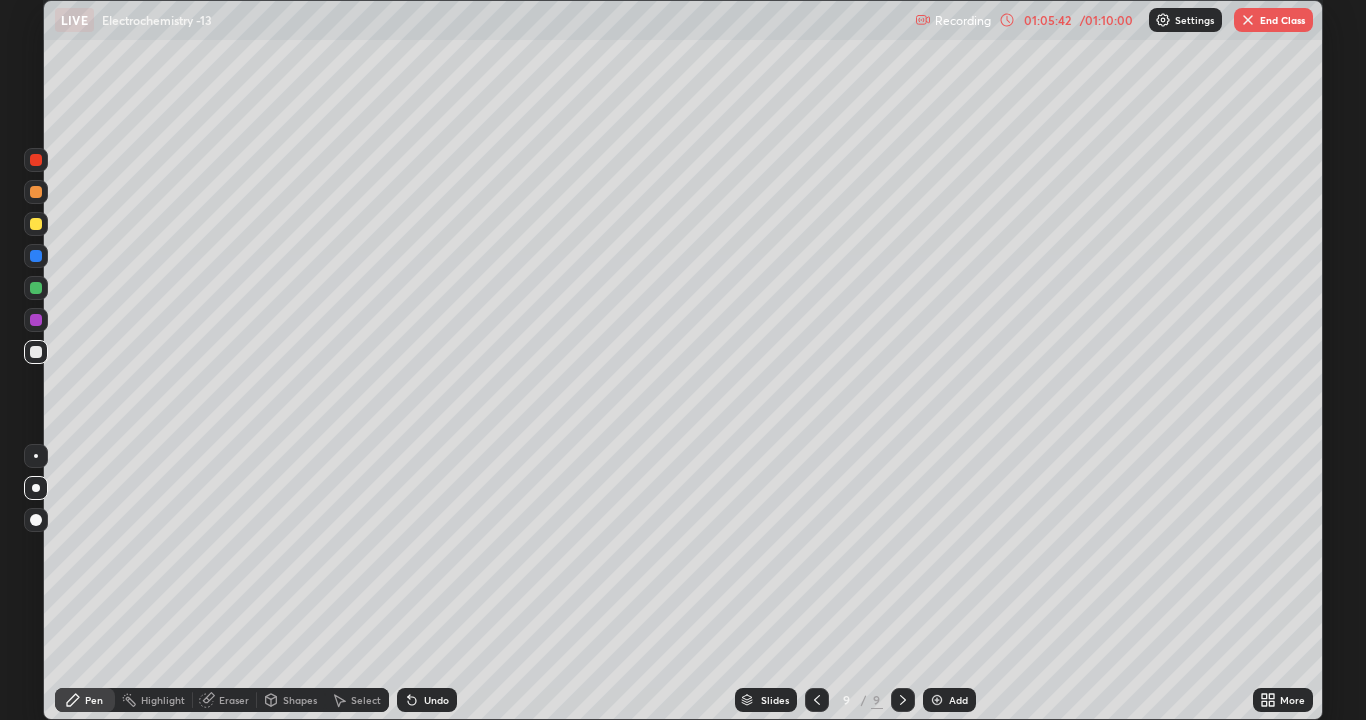 click at bounding box center (36, 224) 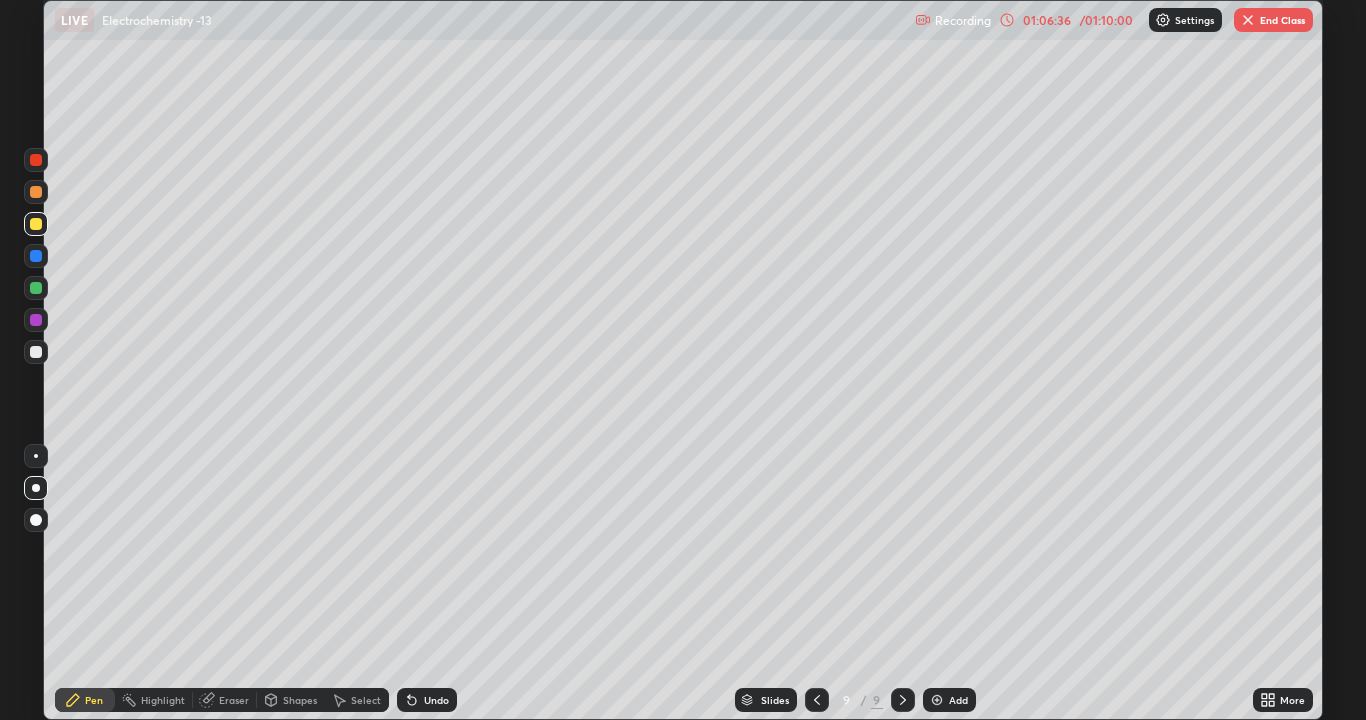 click on "Slides" at bounding box center (775, 700) 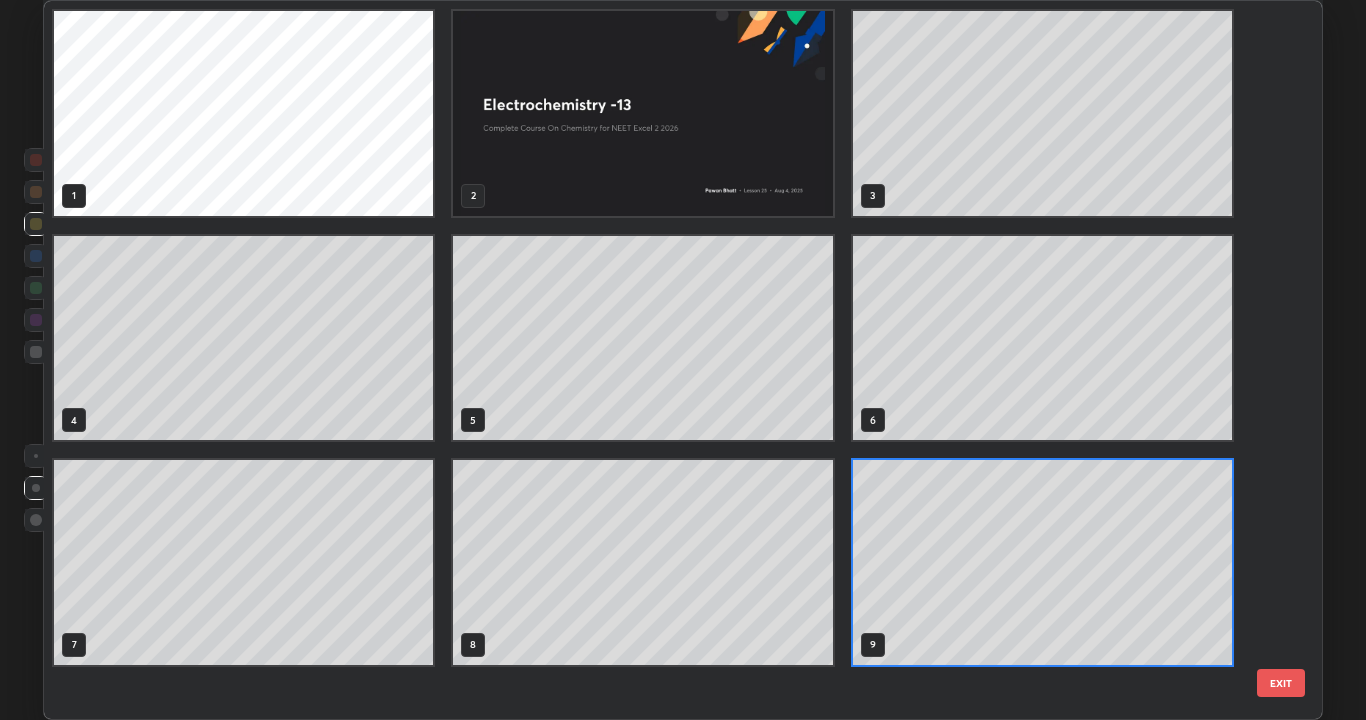 scroll, scrollTop: 7, scrollLeft: 11, axis: both 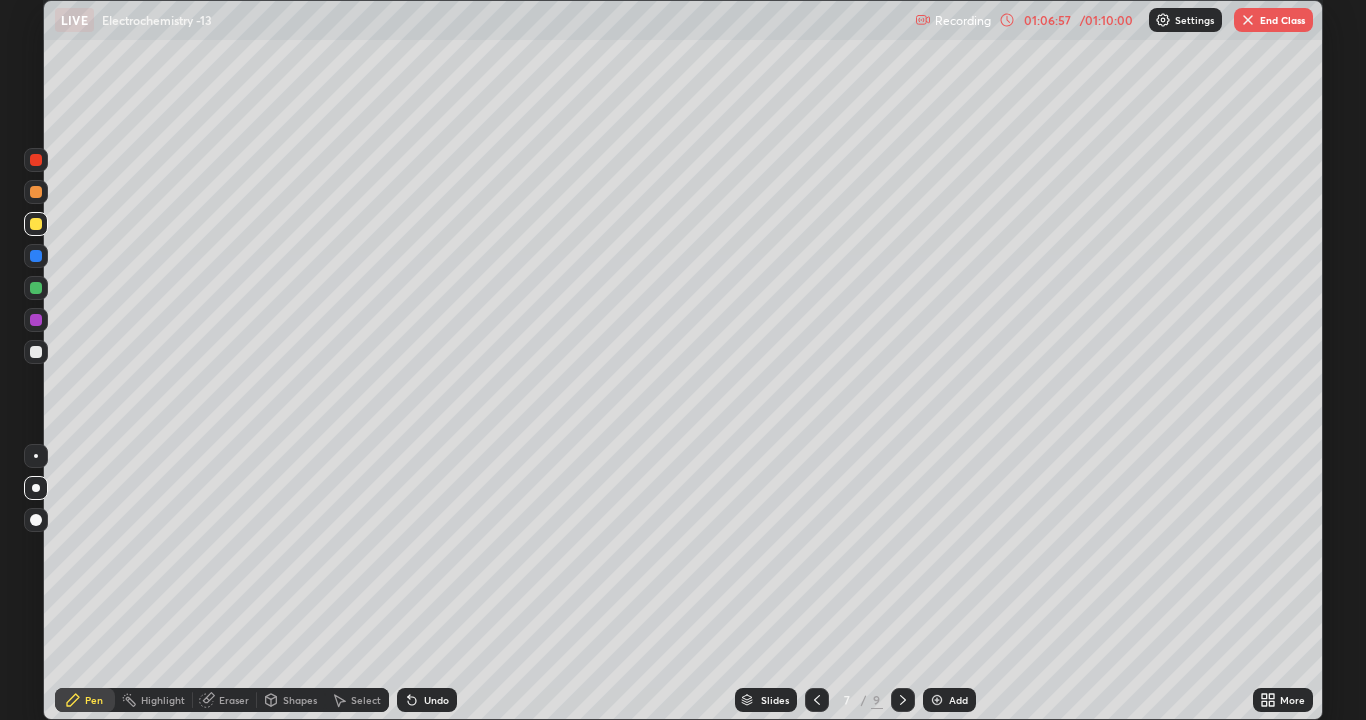 click 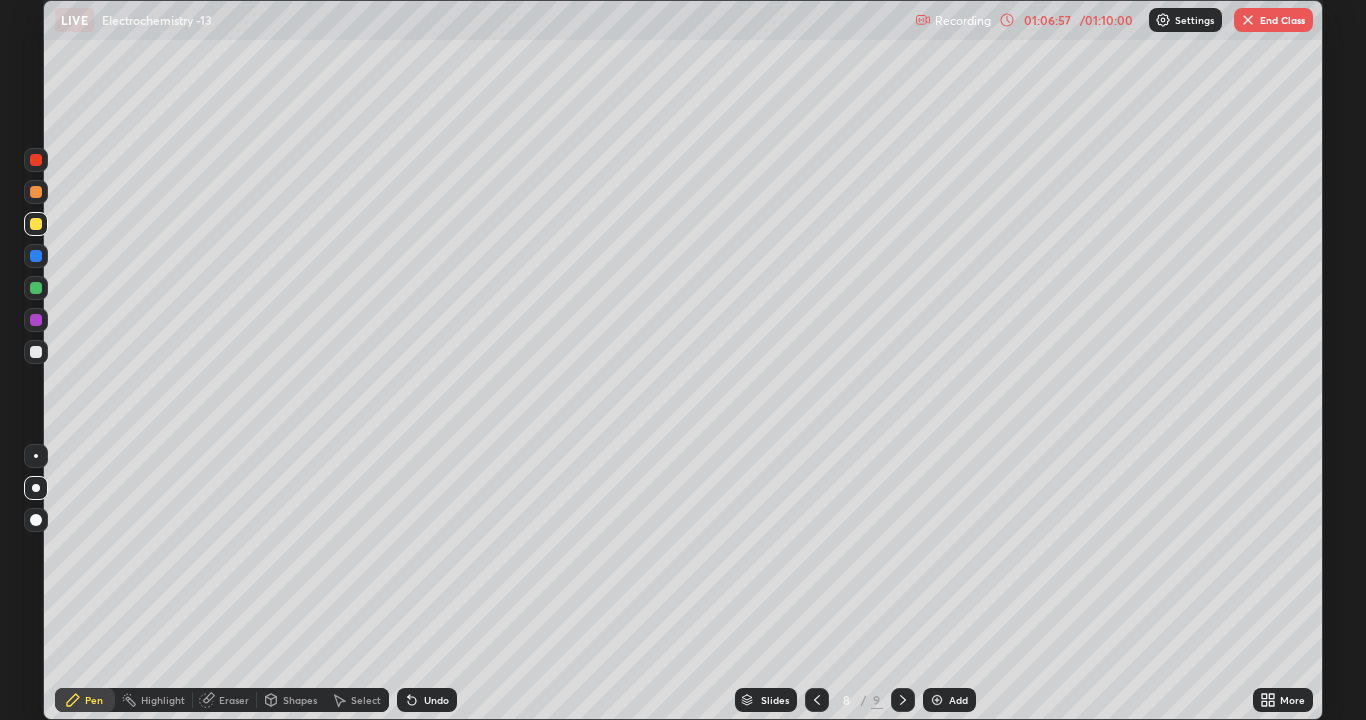 click 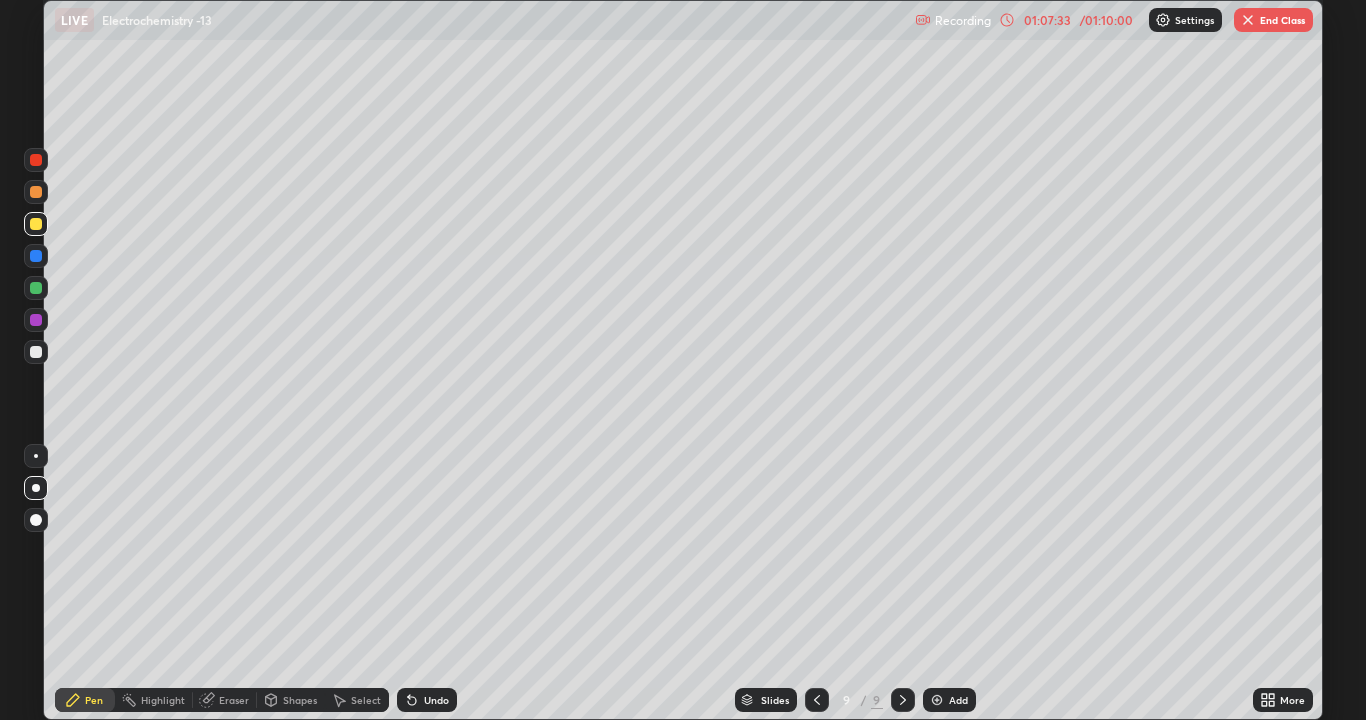click 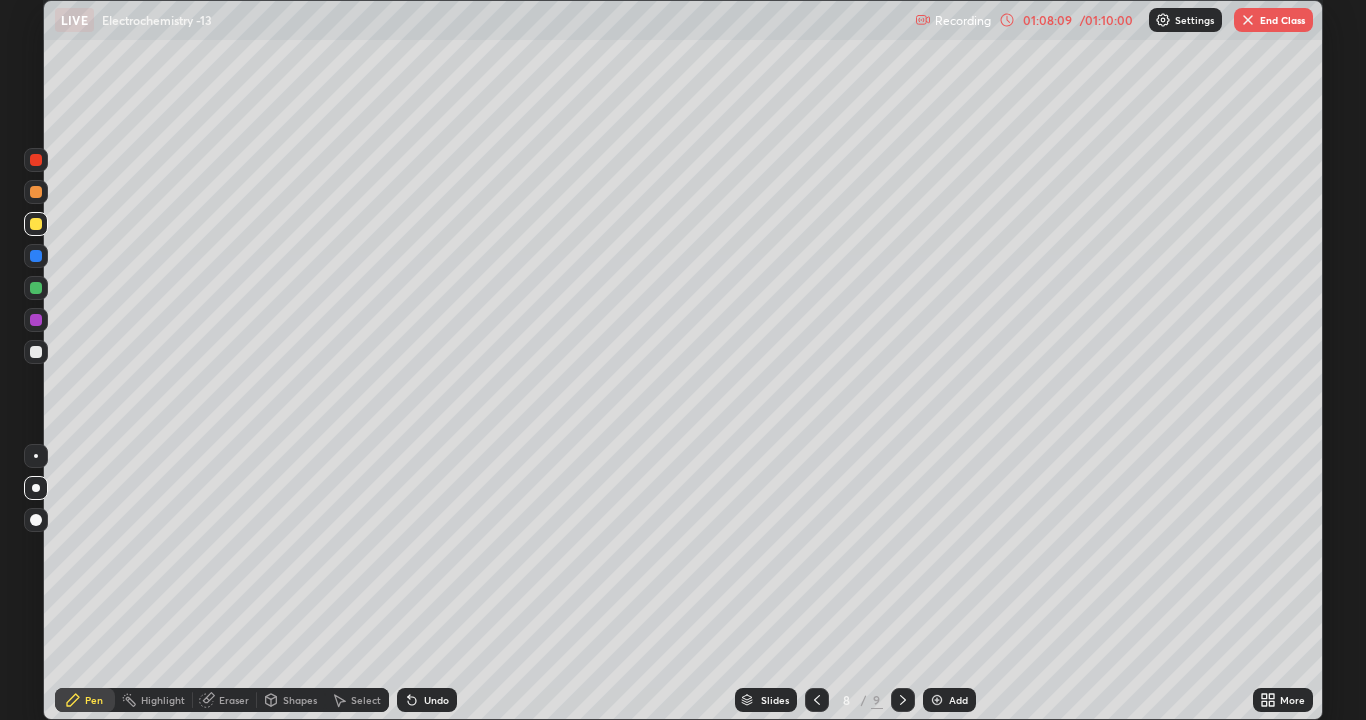 click on "End Class" at bounding box center (1273, 20) 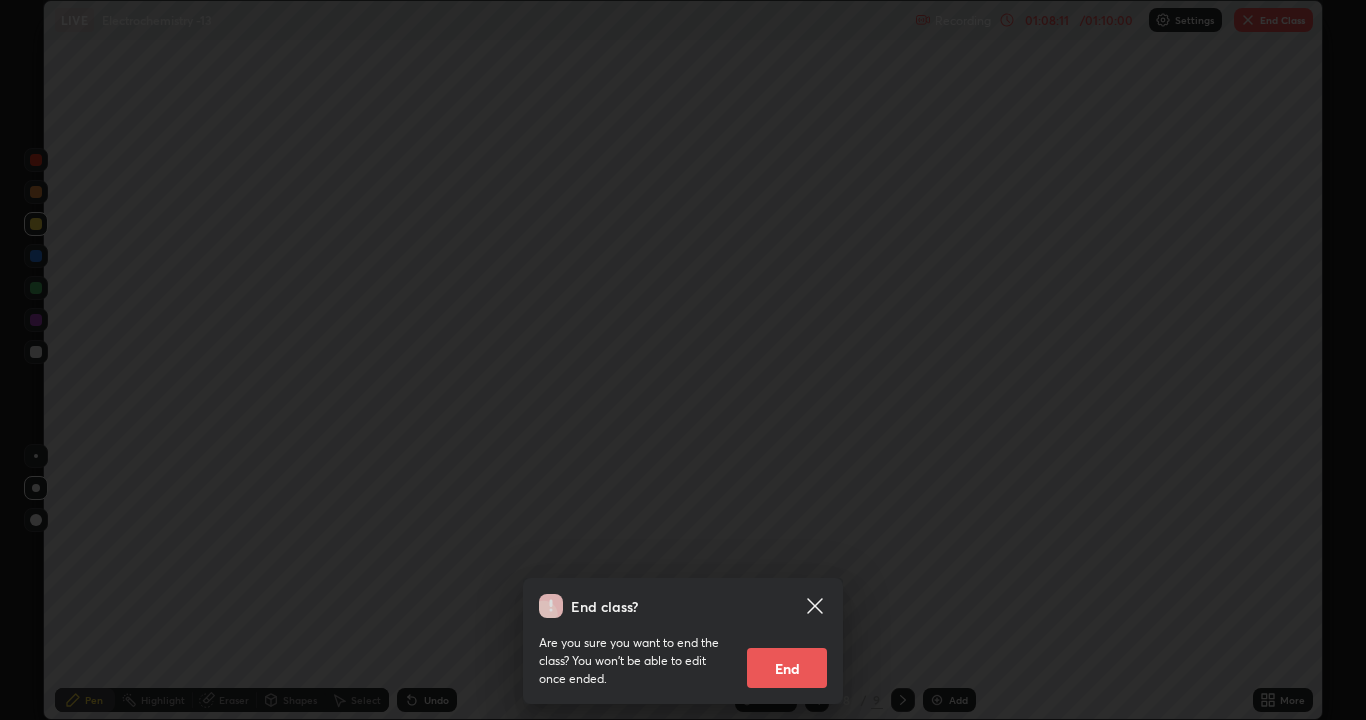 click 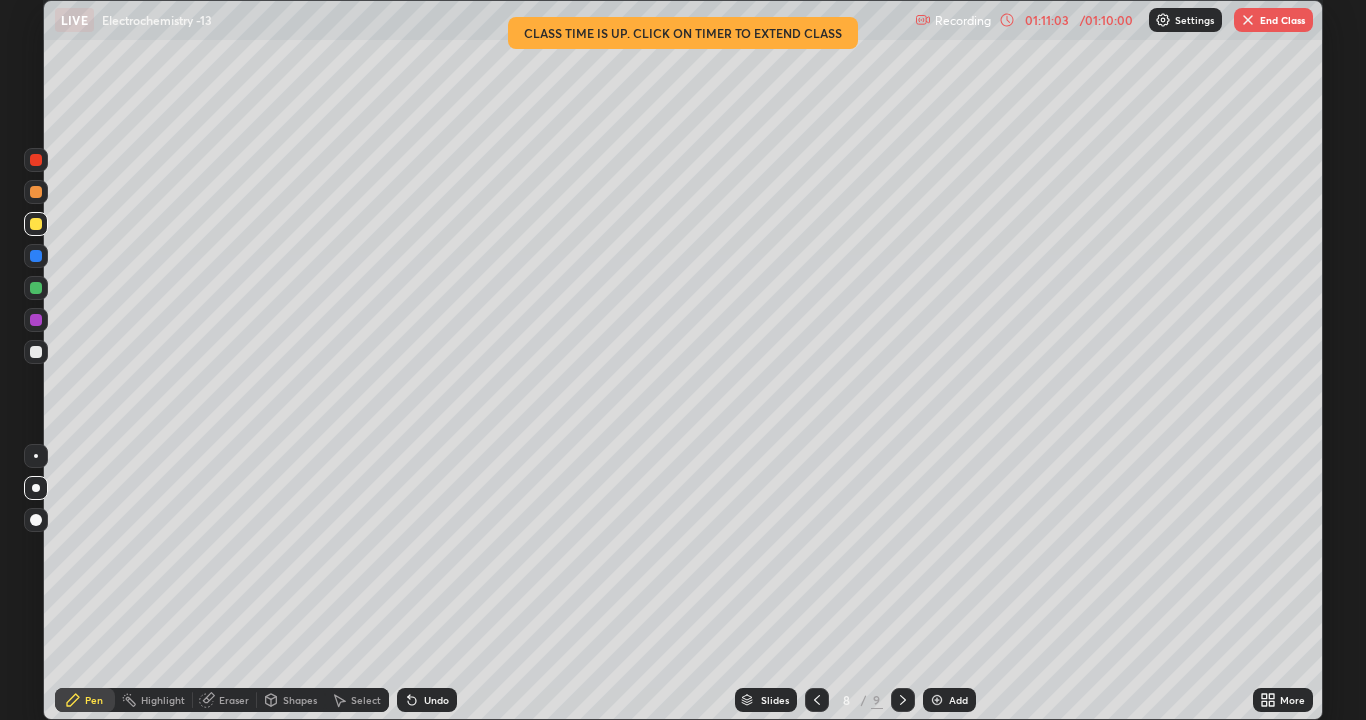 click on "End Class" at bounding box center [1273, 20] 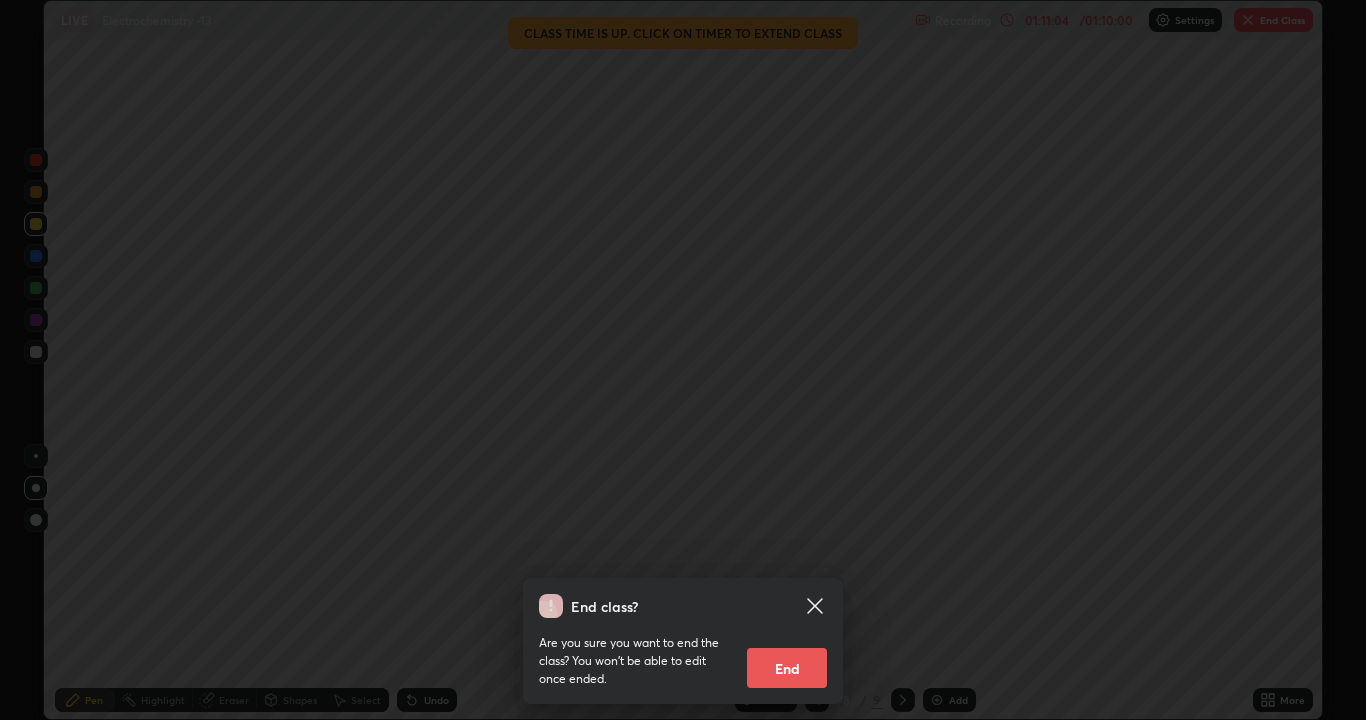 click on "End" at bounding box center [787, 668] 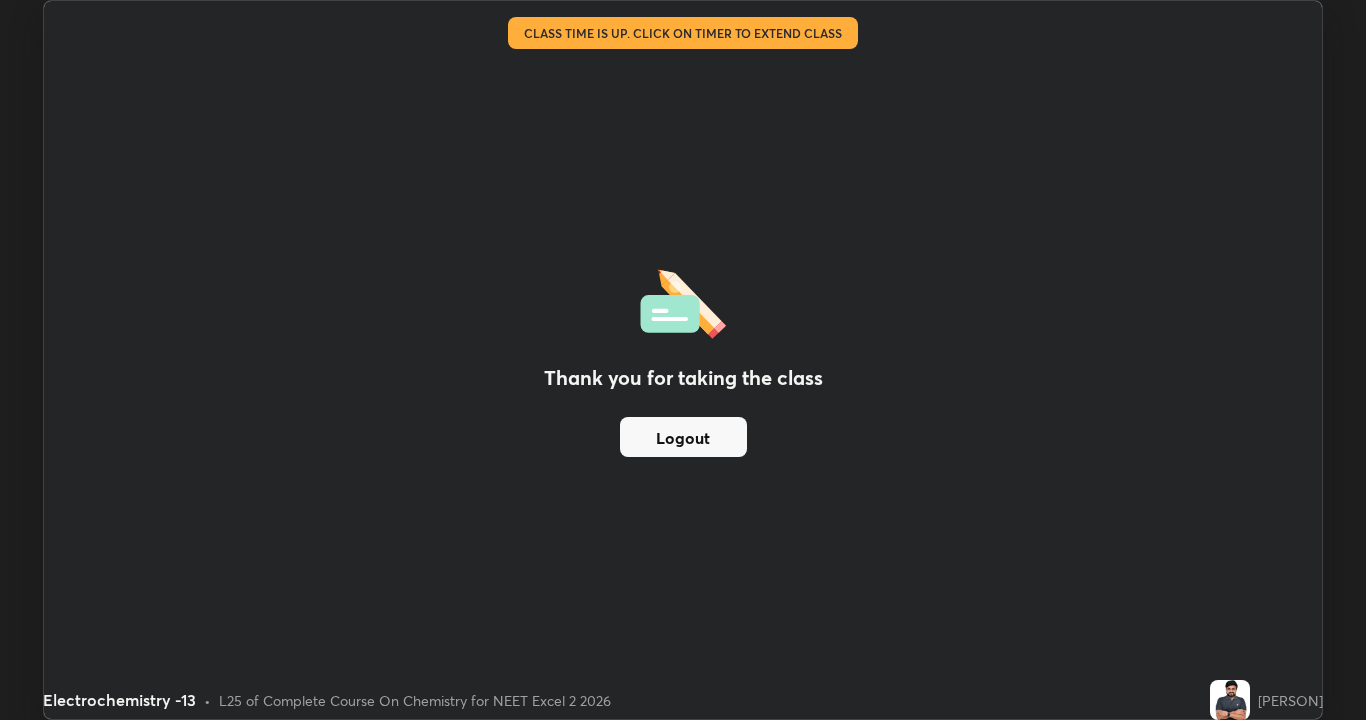 click on "Logout" at bounding box center (683, 437) 